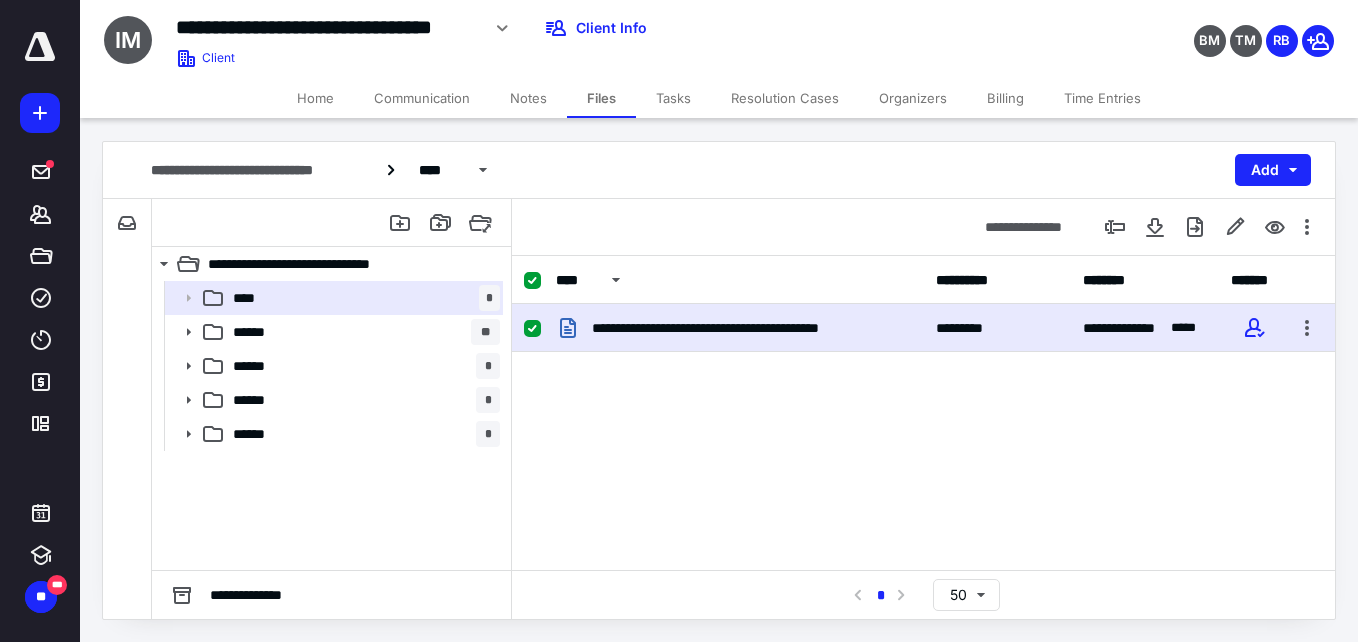 scroll, scrollTop: 0, scrollLeft: 0, axis: both 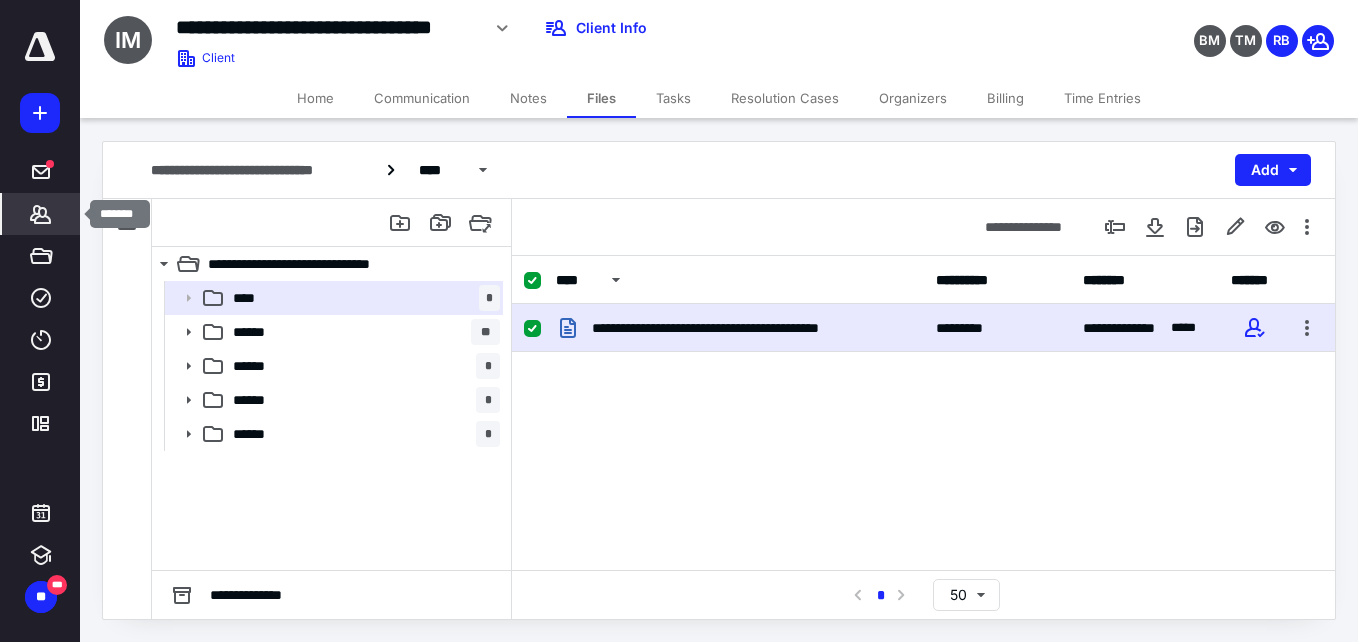 click 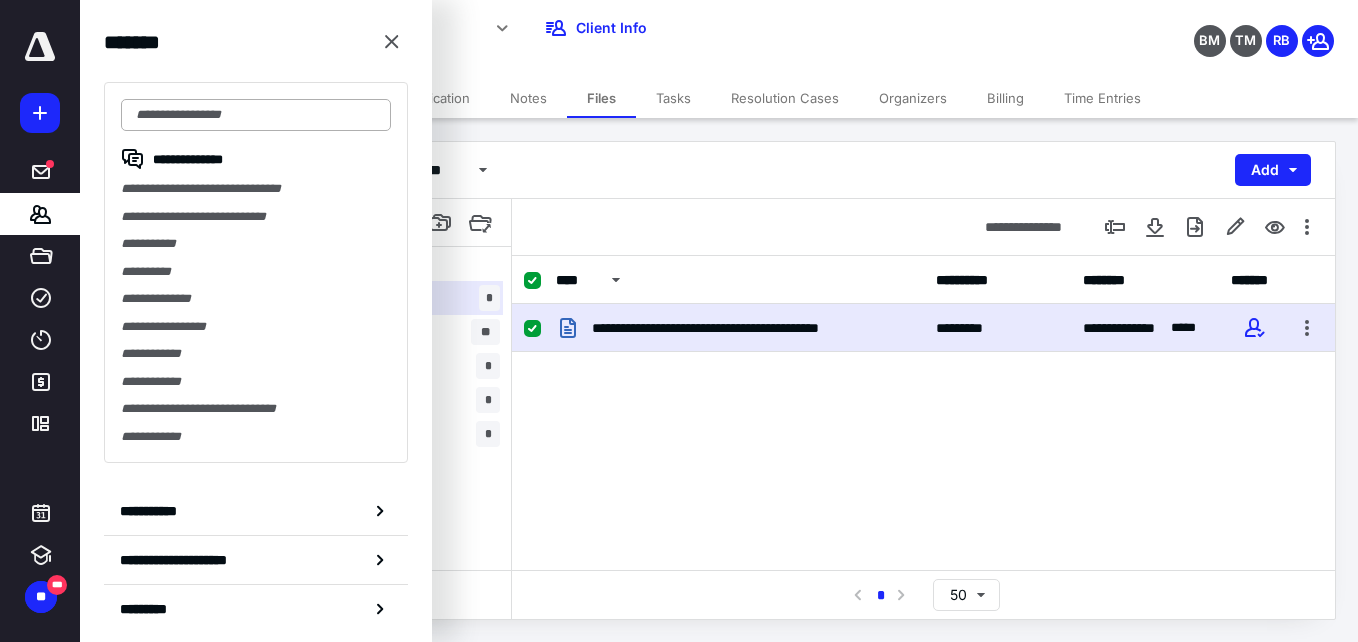 click at bounding box center (256, 115) 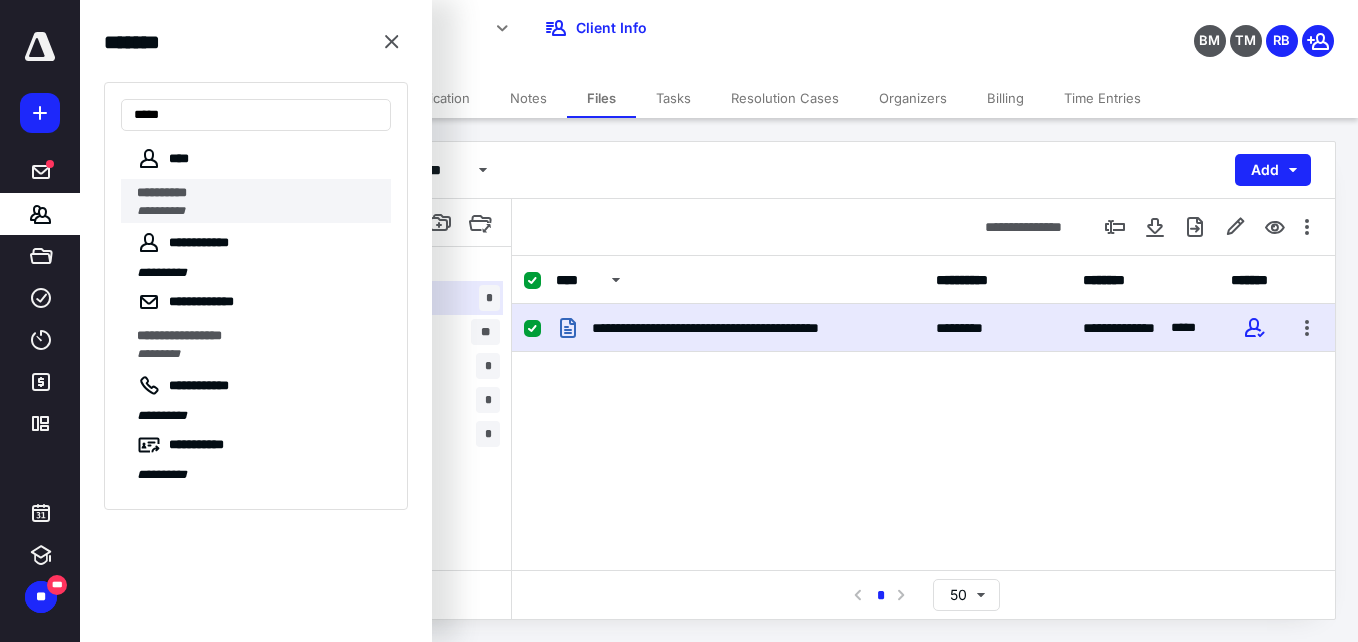 type on "****" 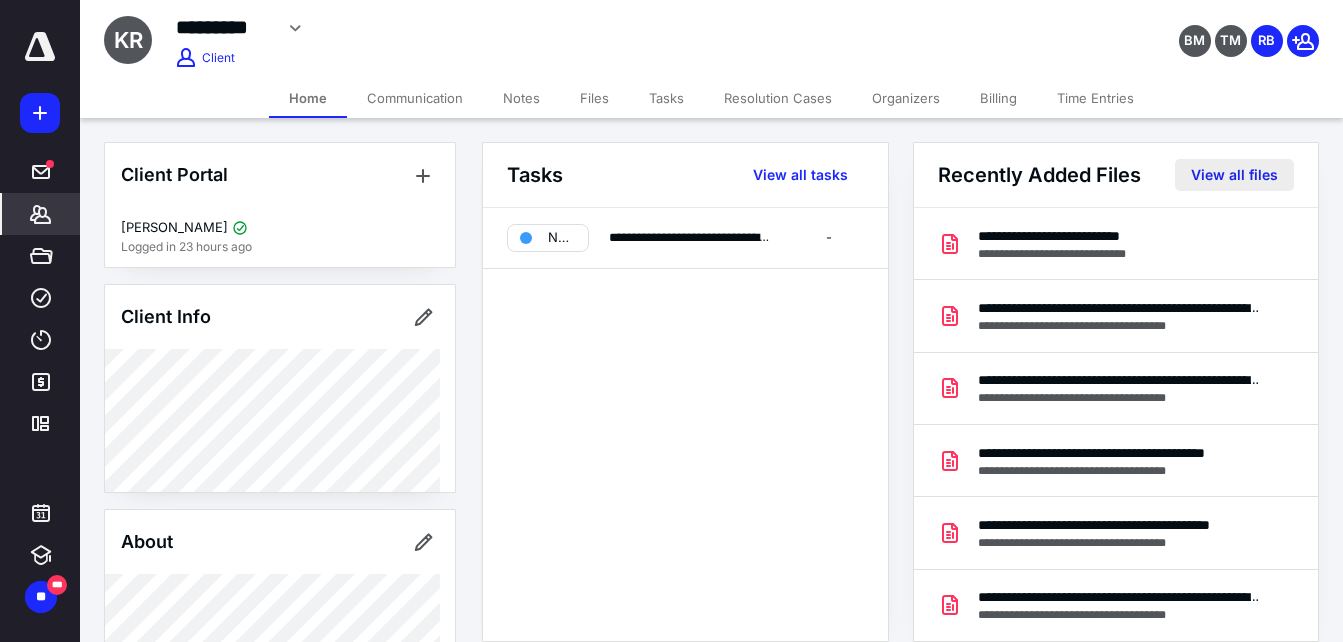 click on "View all files" at bounding box center [1234, 175] 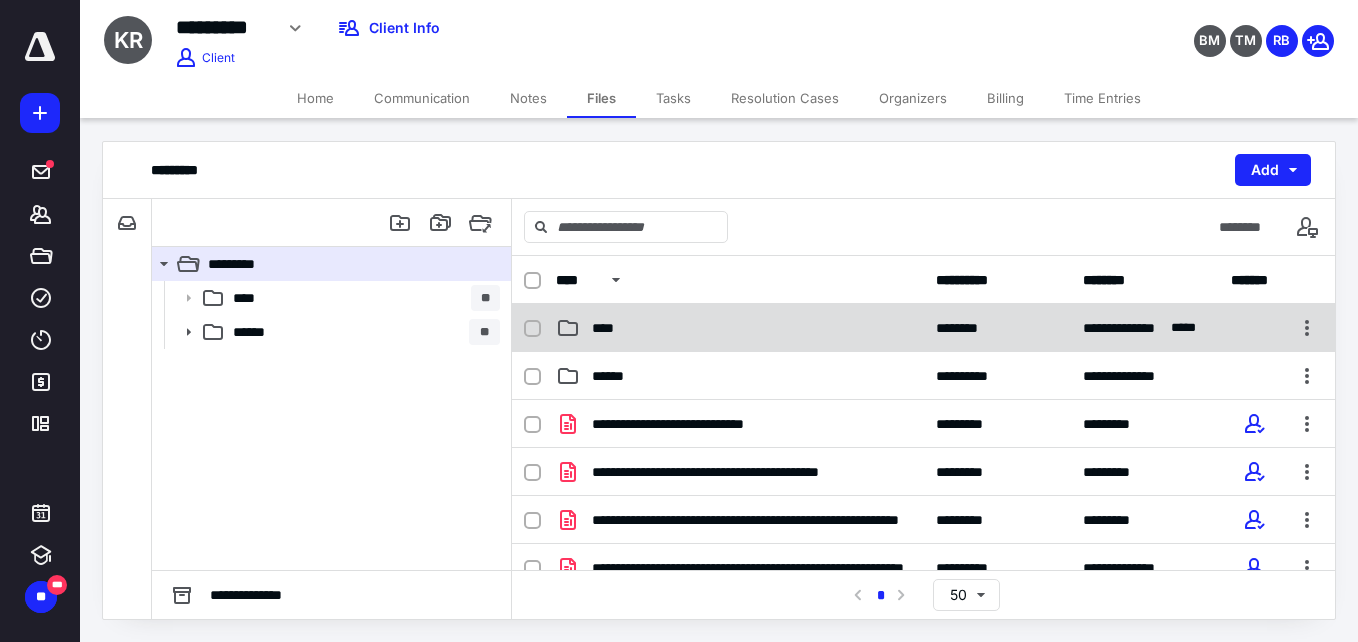 click on "**********" at bounding box center (923, 328) 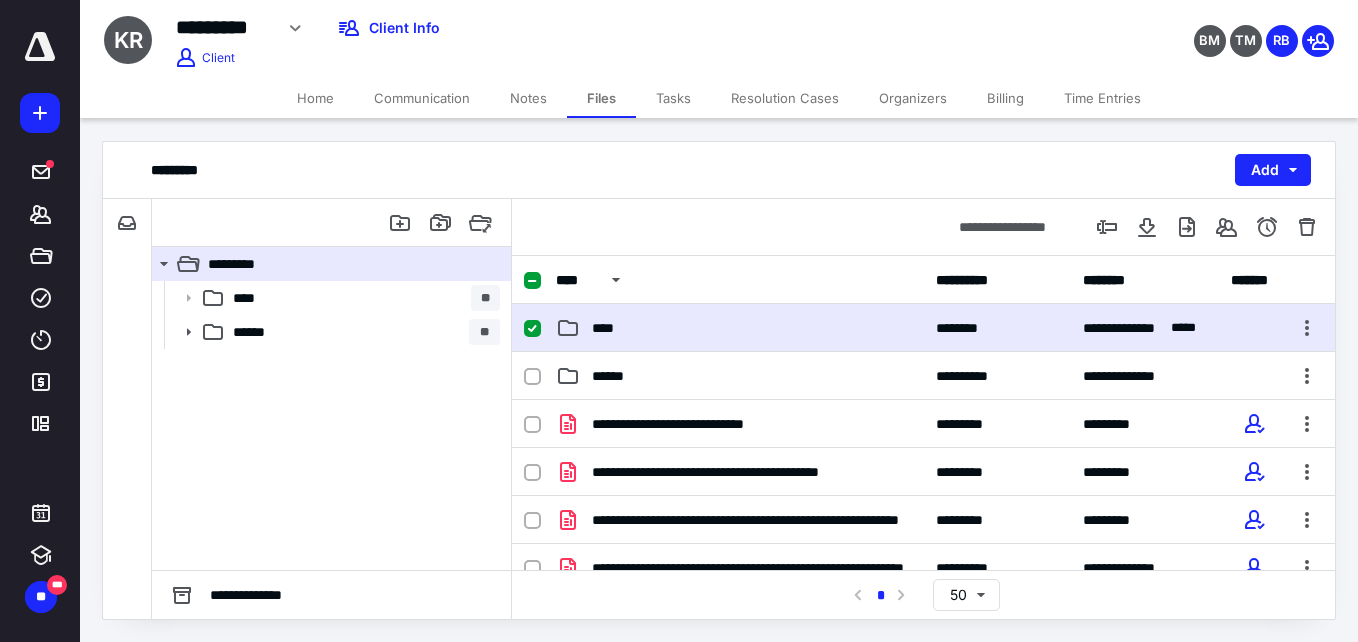 click on "**********" at bounding box center [923, 328] 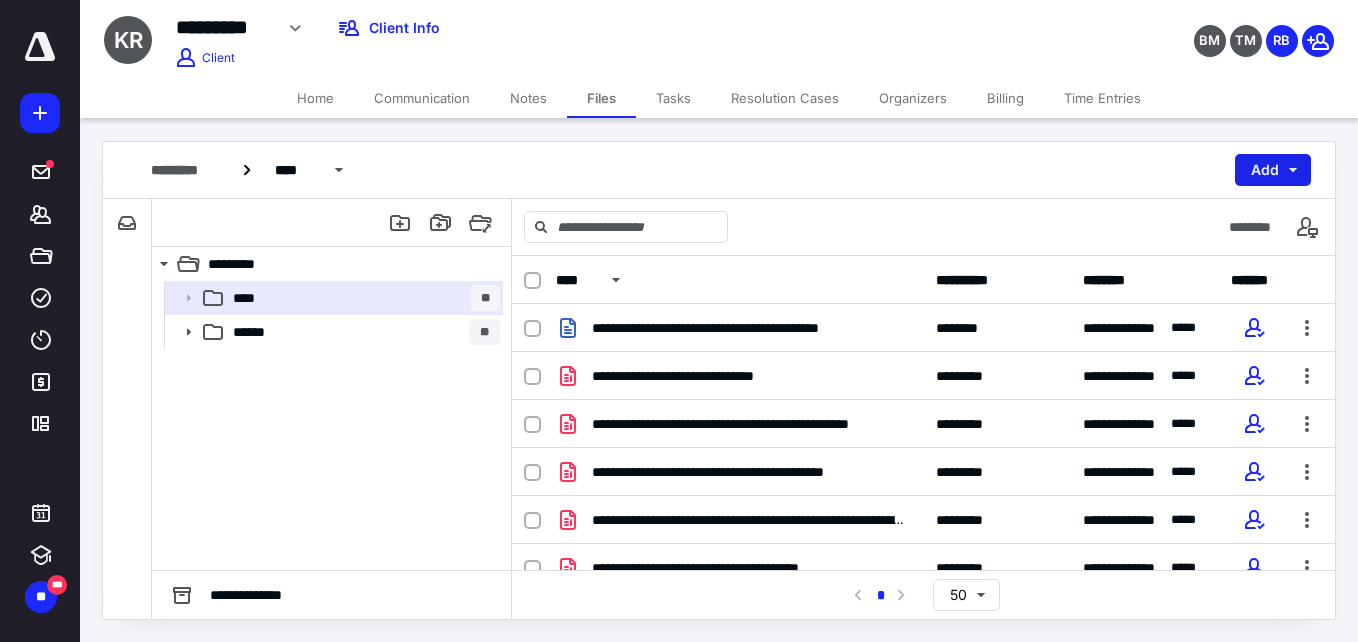 click on "Add" at bounding box center [1273, 170] 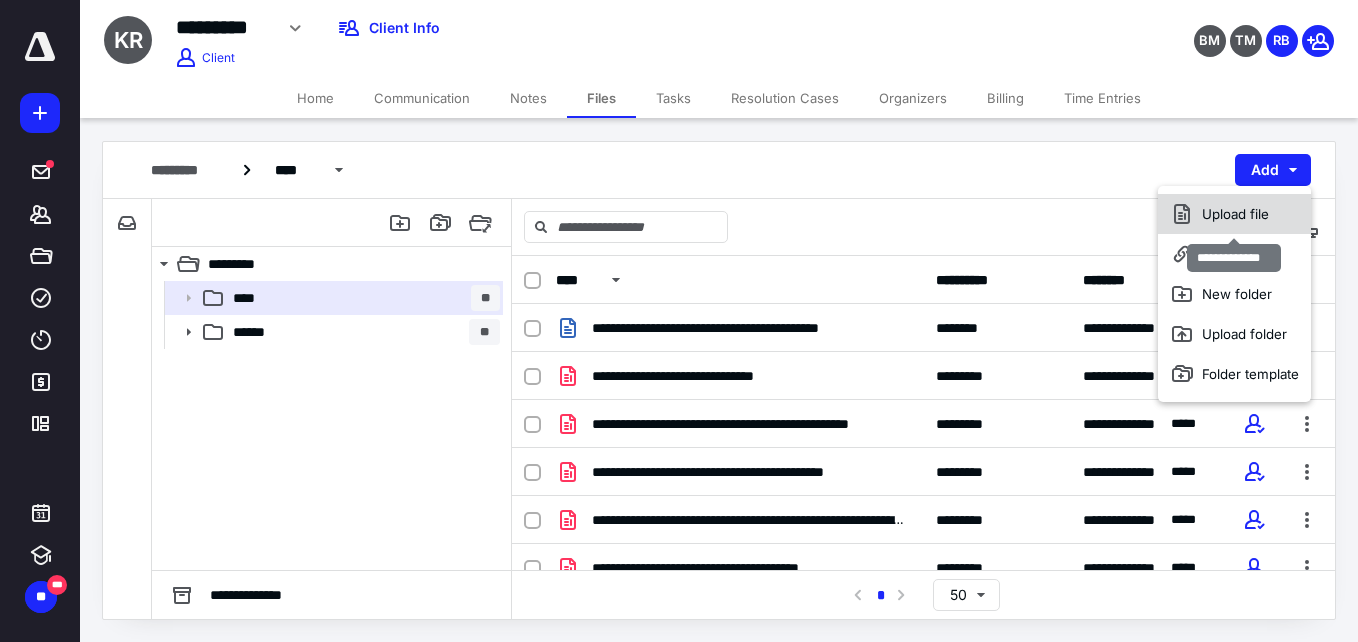 click on "Upload file" at bounding box center [1234, 214] 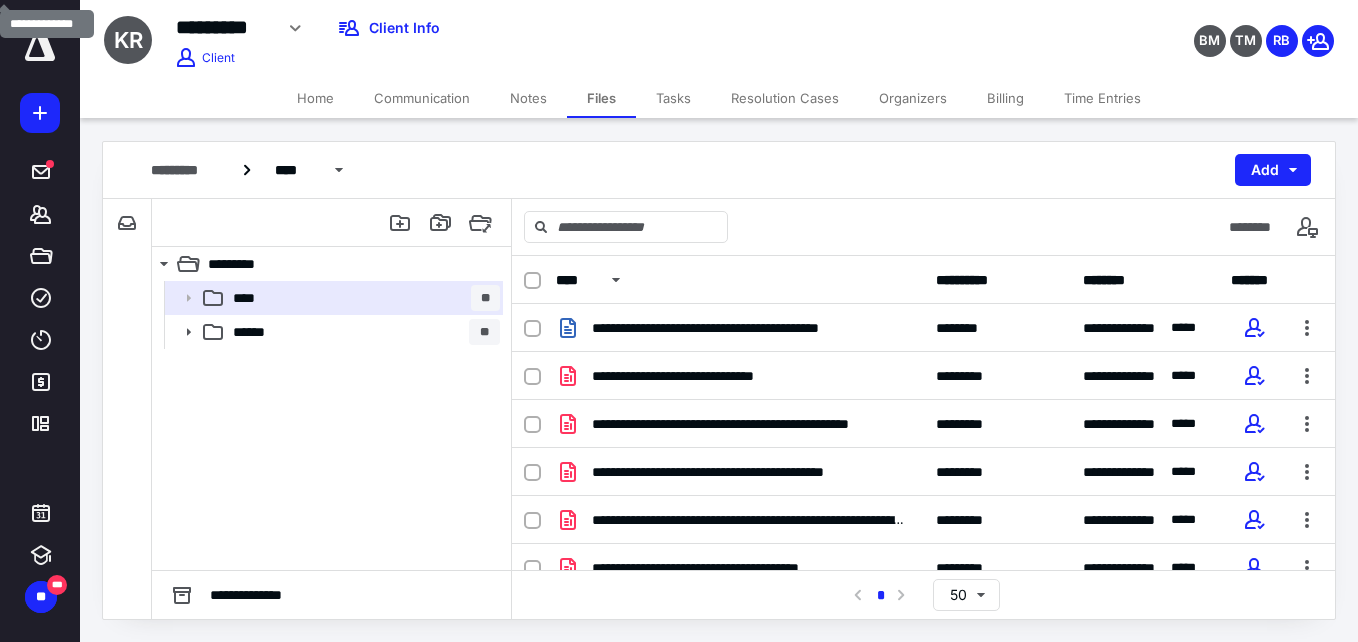 click on "Files" at bounding box center [601, 98] 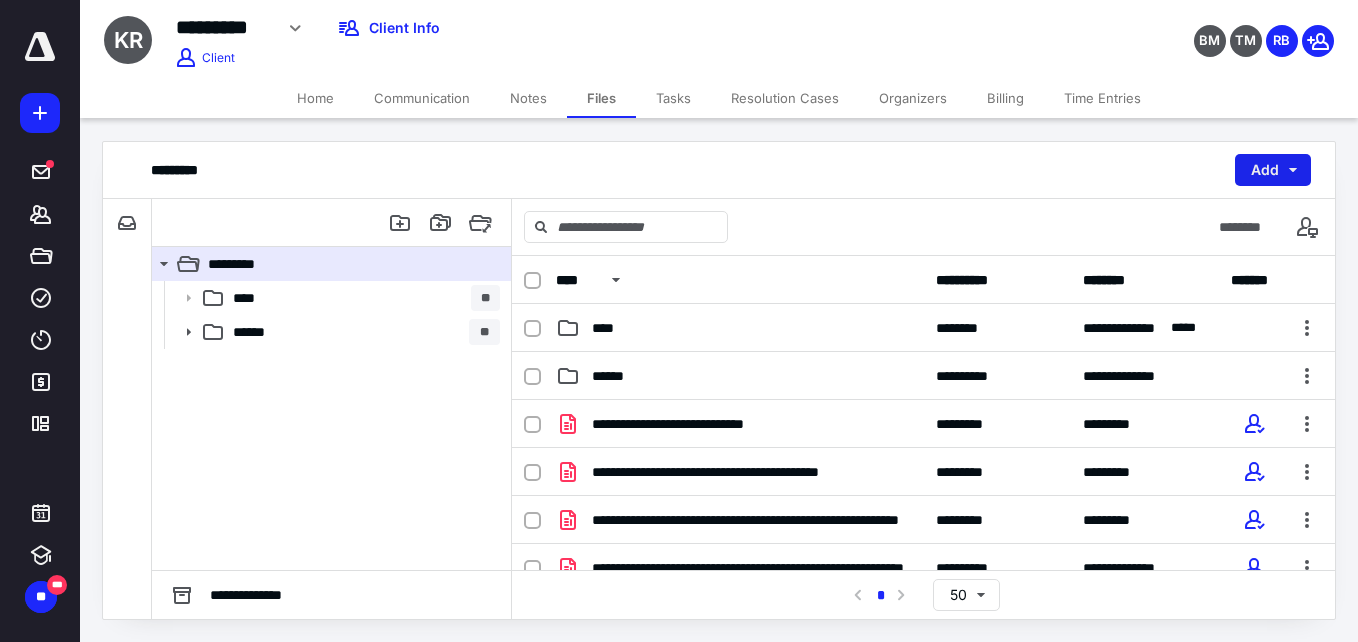 click on "Add" at bounding box center (1273, 170) 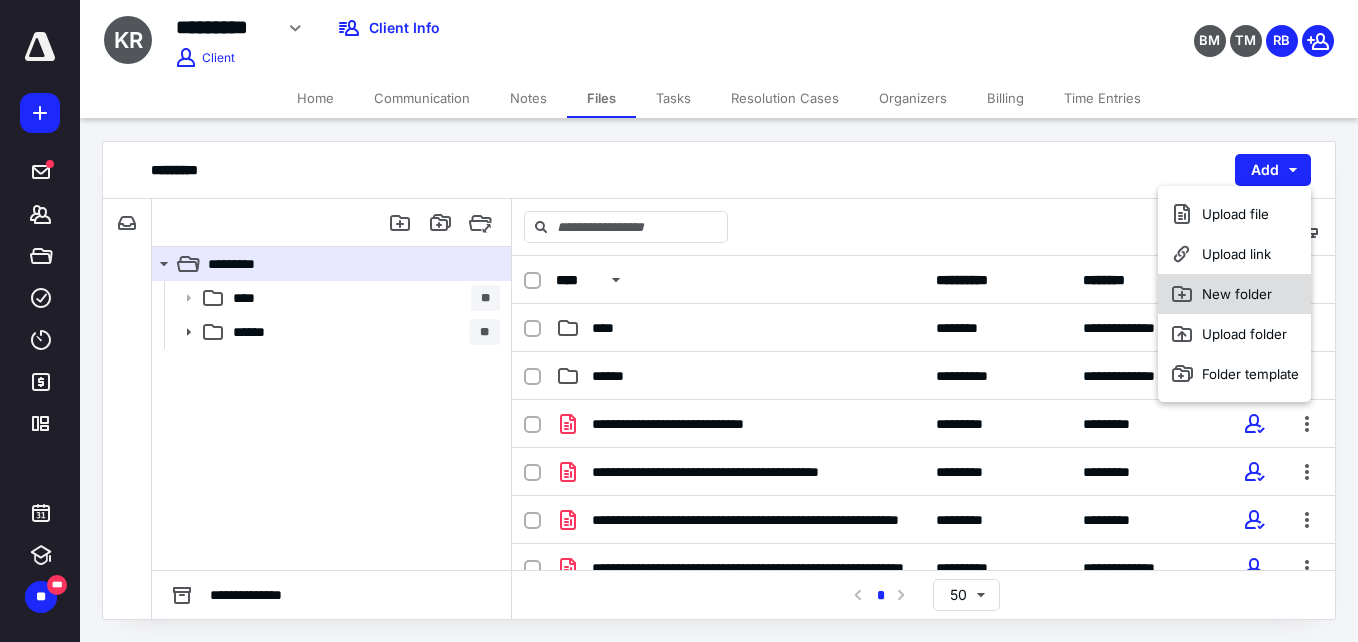 click on "New folder" at bounding box center (1234, 294) 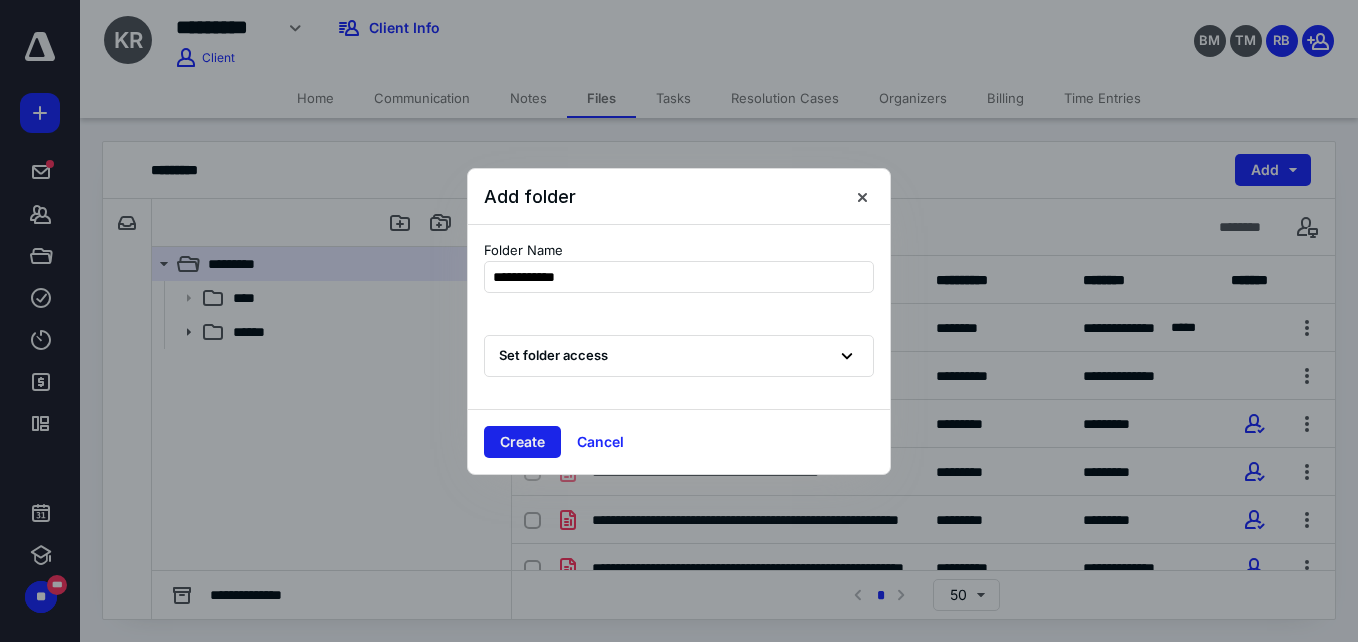 type on "**********" 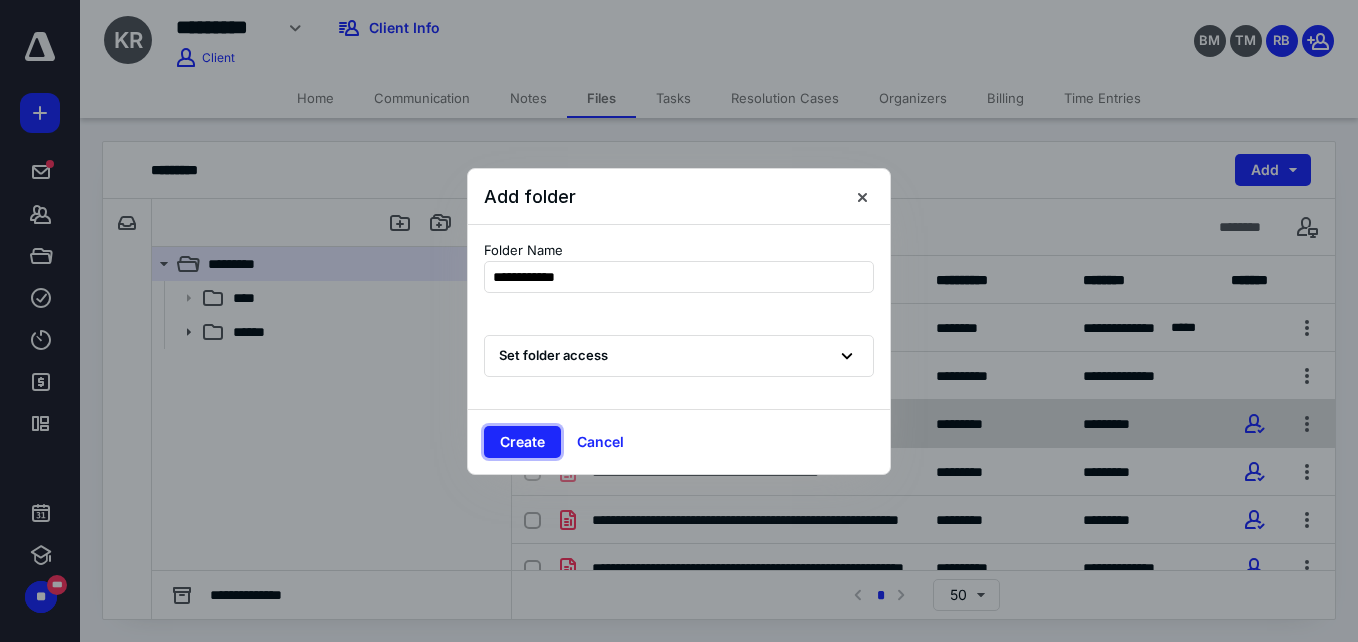 drag, startPoint x: 521, startPoint y: 432, endPoint x: 531, endPoint y: 423, distance: 13.453624 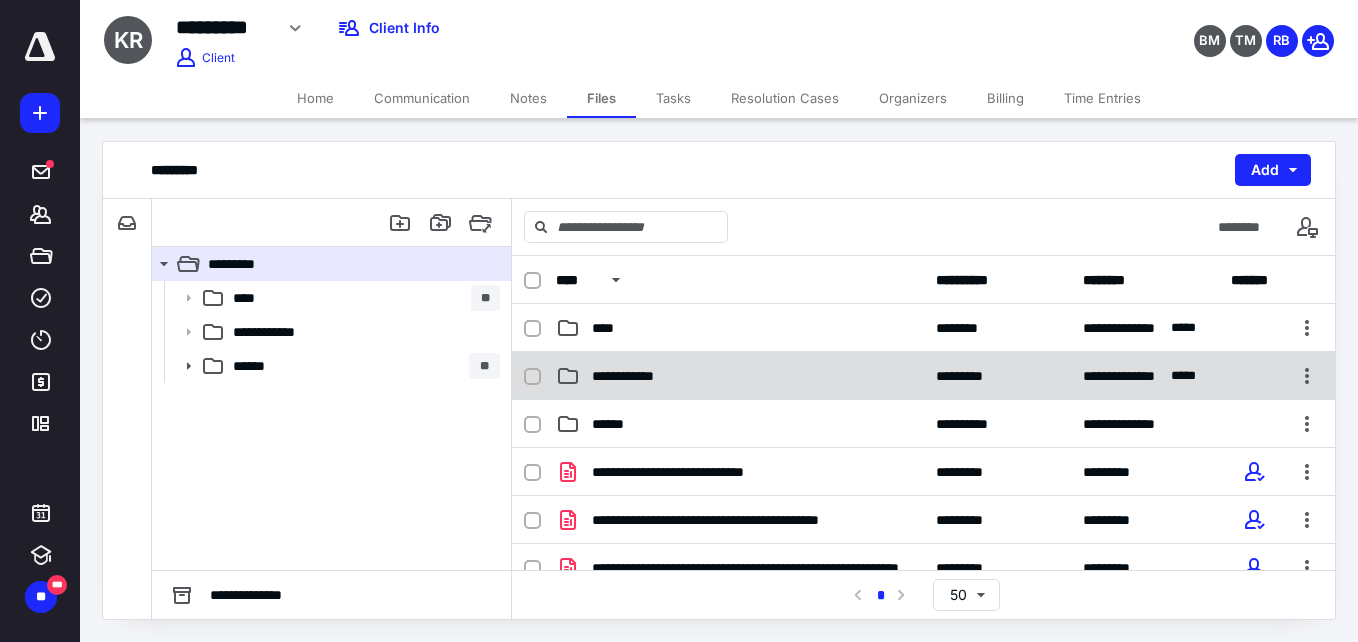click on "**********" at bounding box center (740, 376) 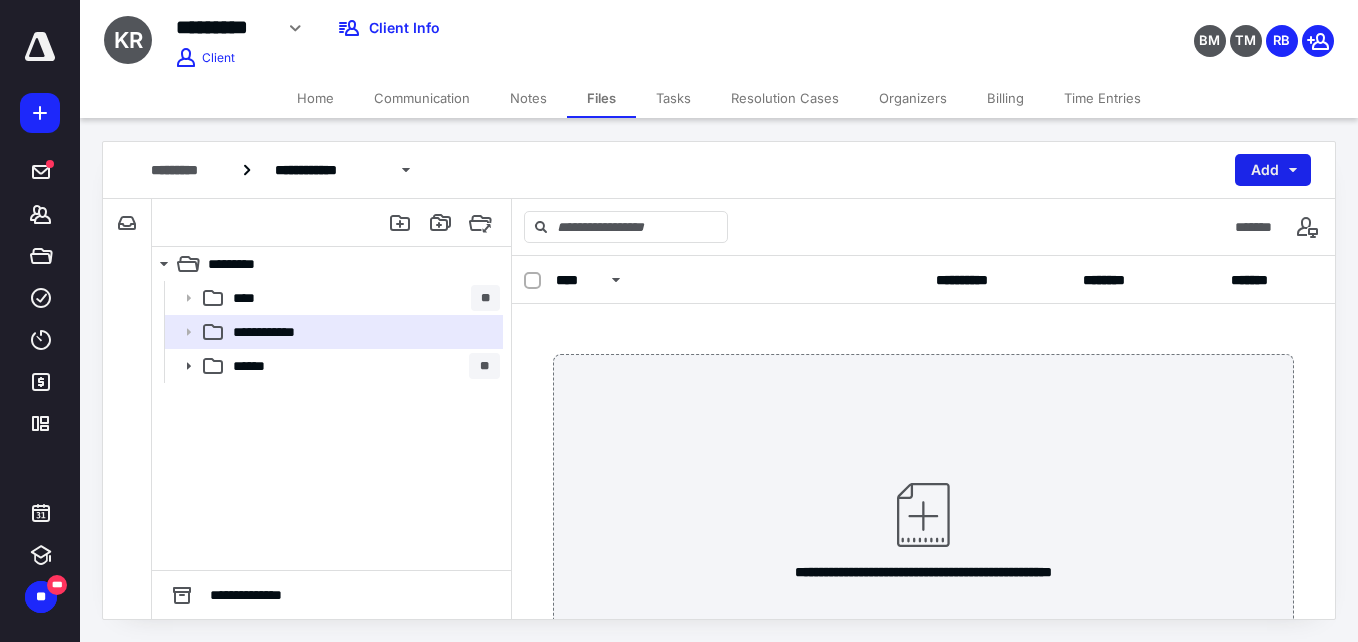 click on "Add" at bounding box center (1273, 170) 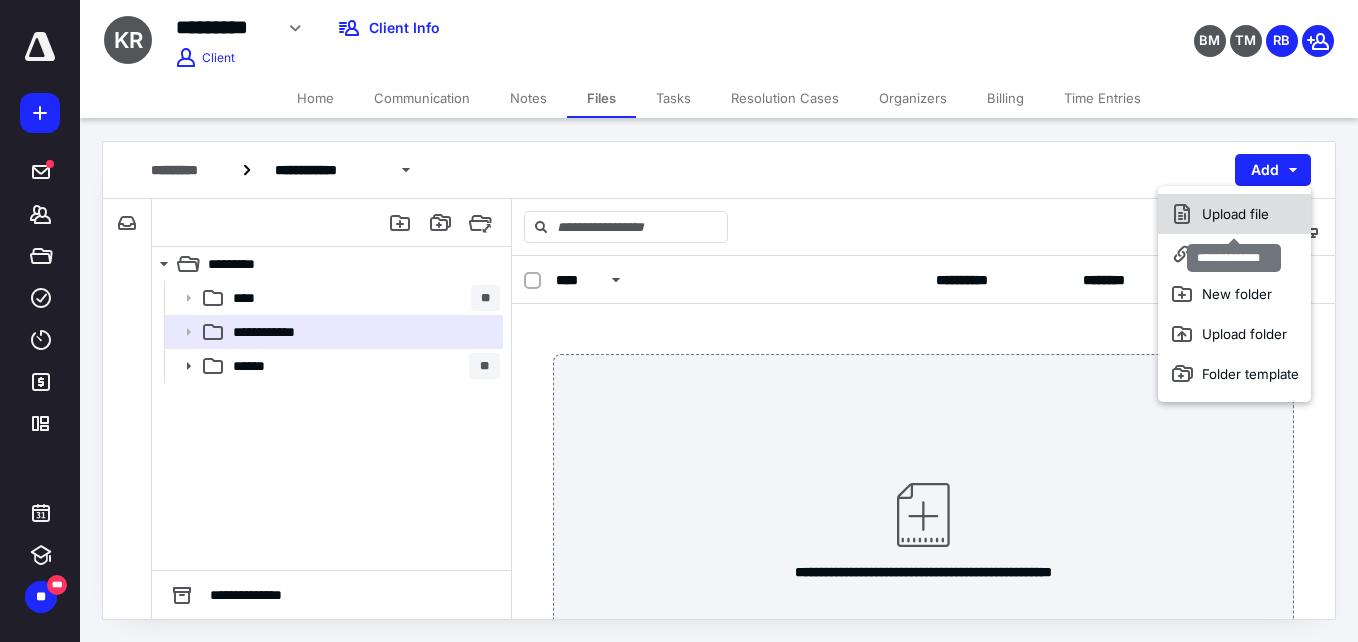 click on "Upload file" at bounding box center [1234, 214] 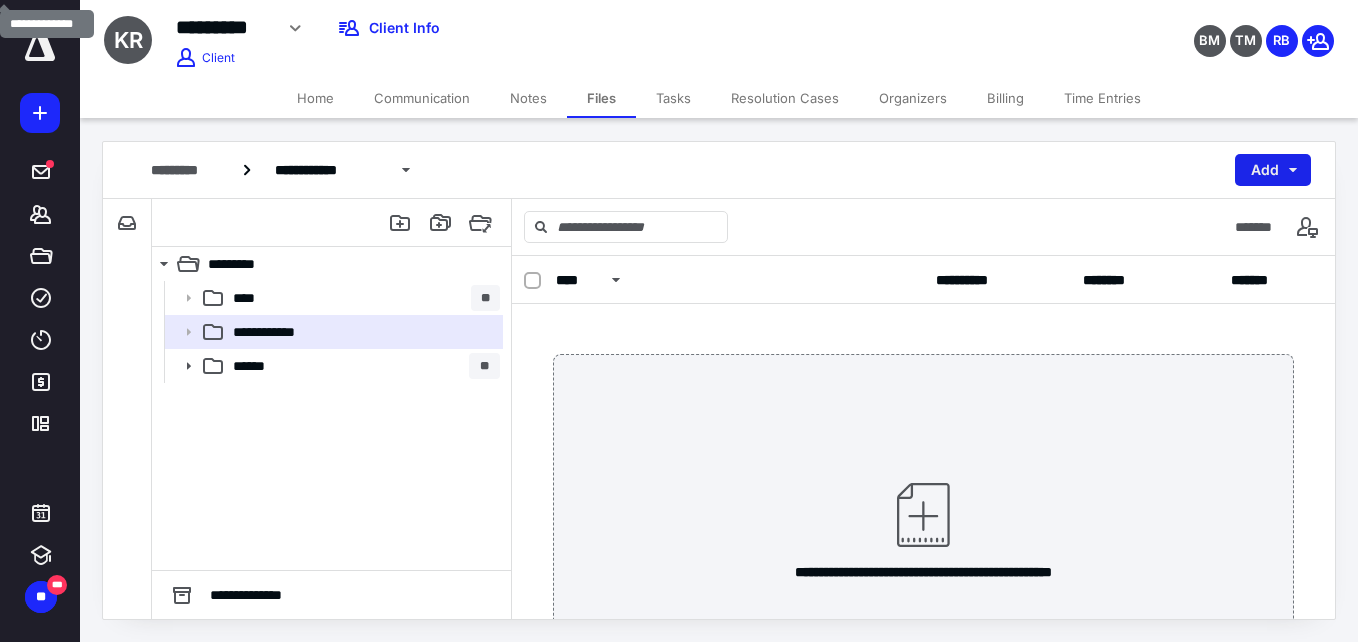 click on "Add" at bounding box center (1273, 170) 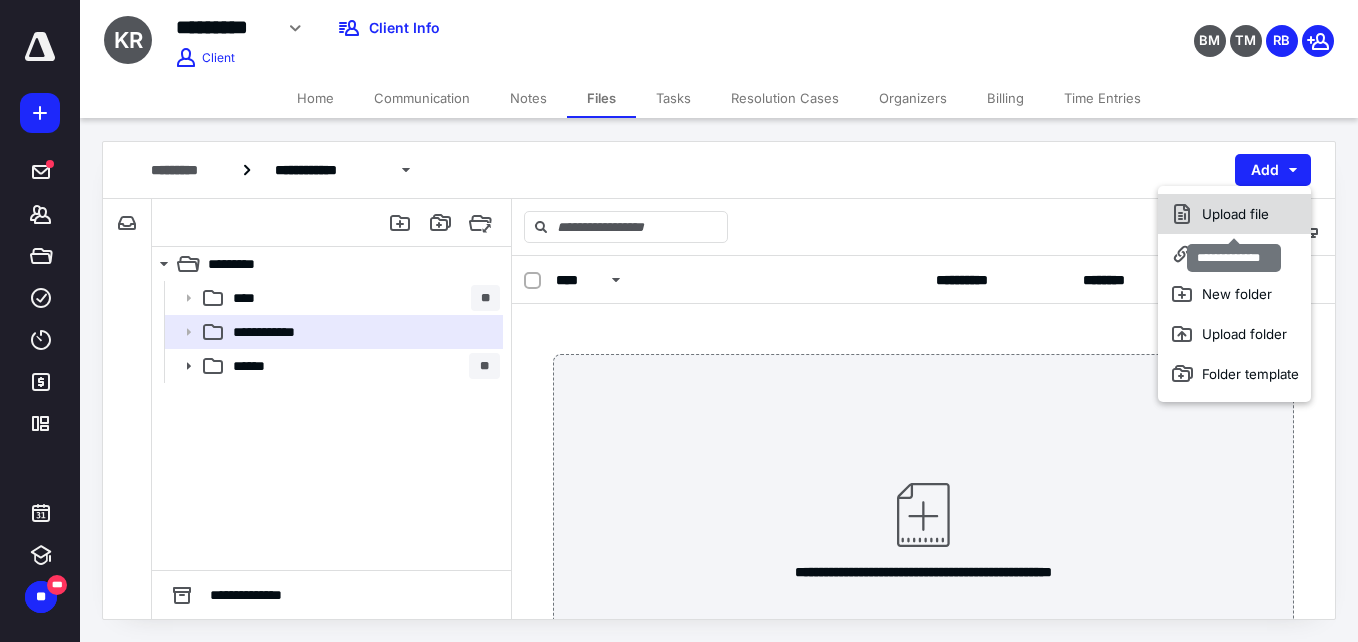 click on "Upload file" at bounding box center [1234, 214] 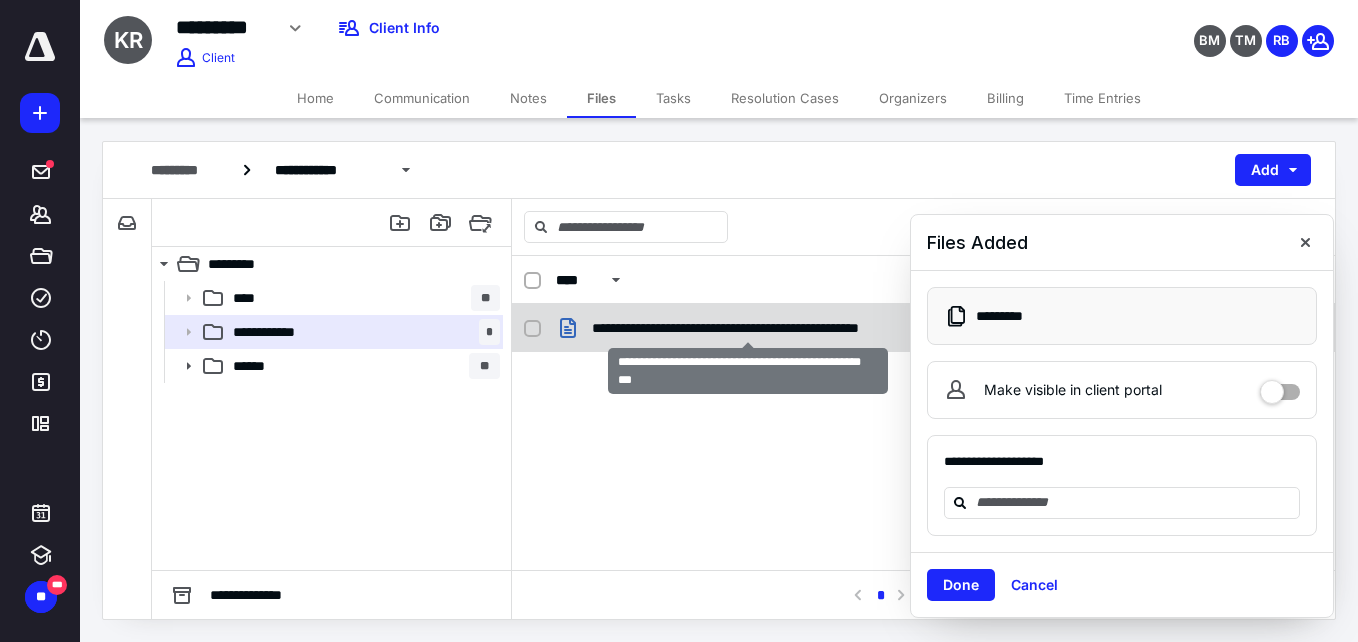 click on "**********" at bounding box center (748, 328) 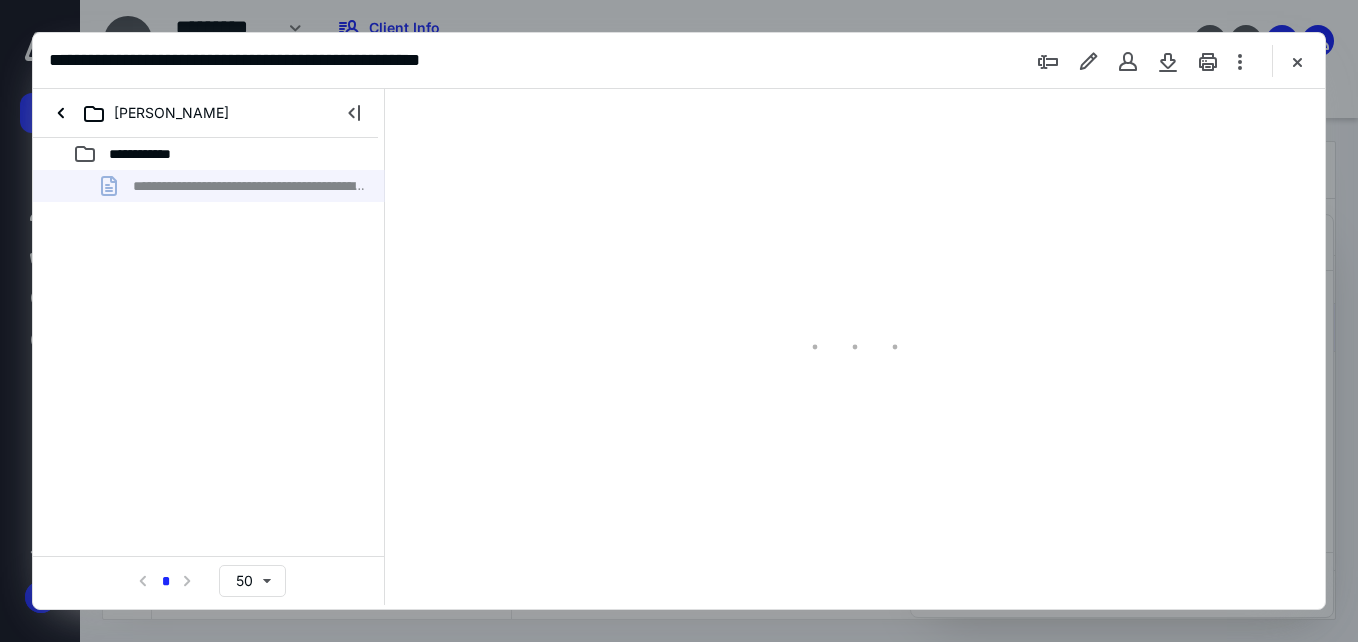 scroll, scrollTop: 0, scrollLeft: 0, axis: both 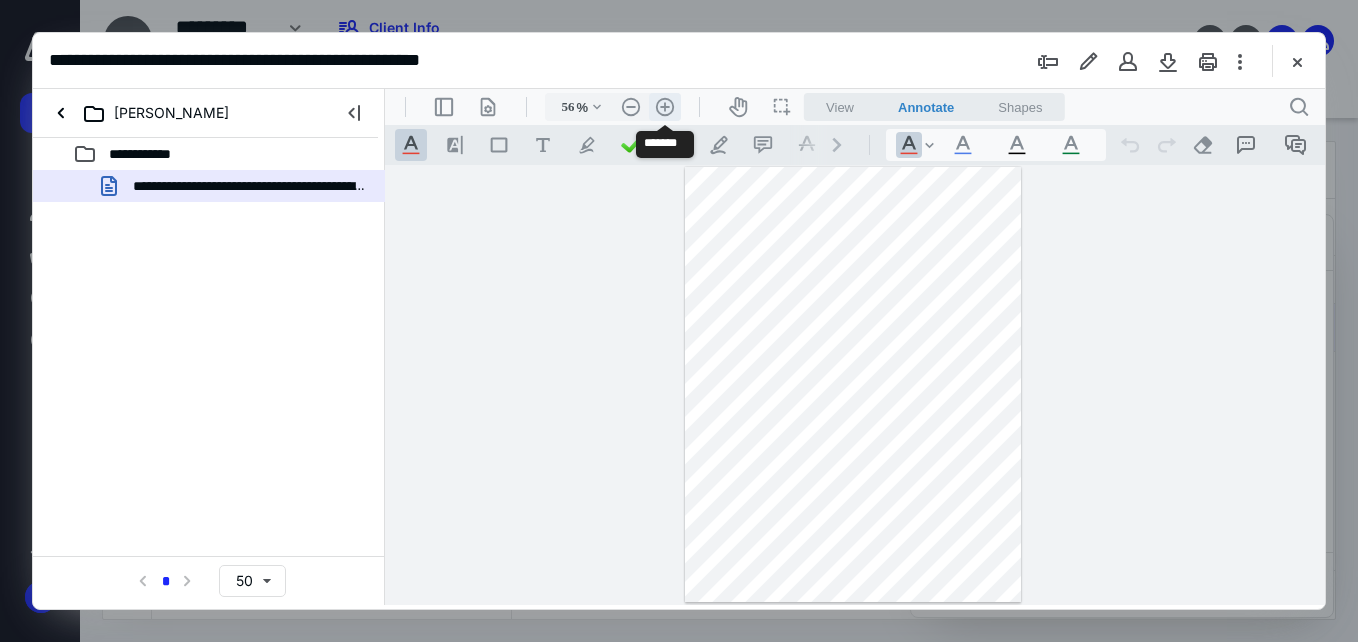 click on ".cls-1{fill:#abb0c4;} icon - header - zoom - in - line" at bounding box center [665, 107] 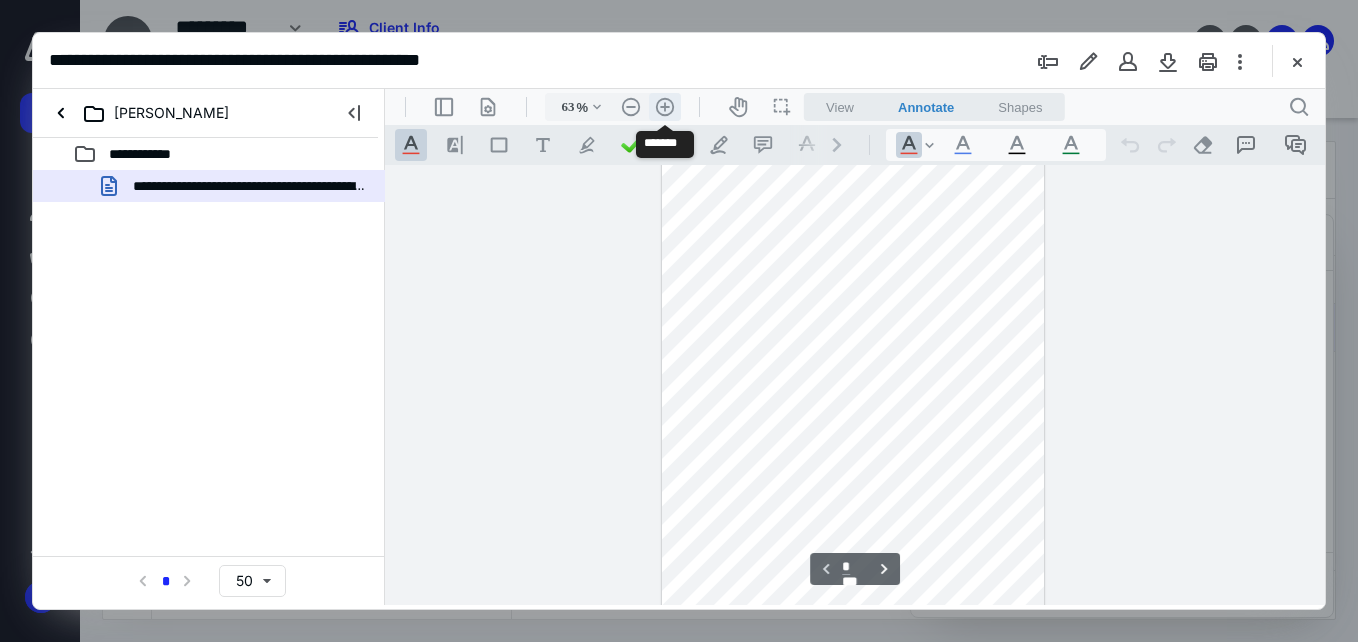 click on ".cls-1{fill:#abb0c4;} icon - header - zoom - in - line" at bounding box center (665, 107) 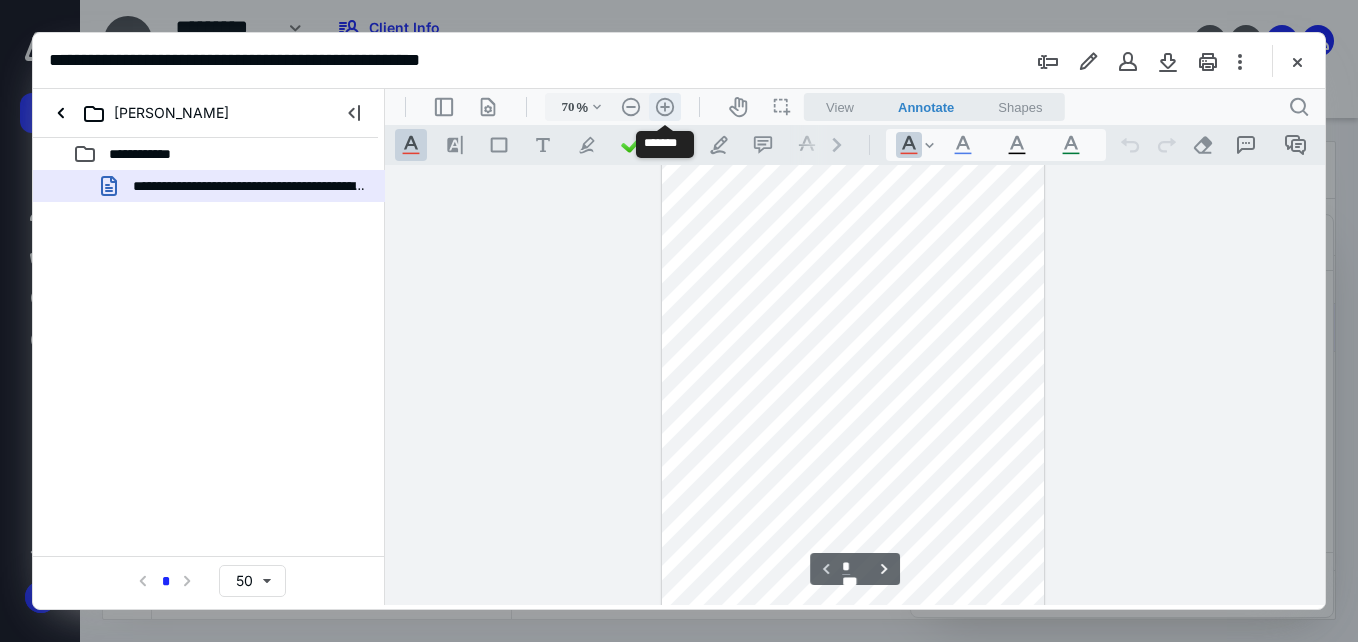 click on ".cls-1{fill:#abb0c4;} icon - header - zoom - in - line" at bounding box center [665, 107] 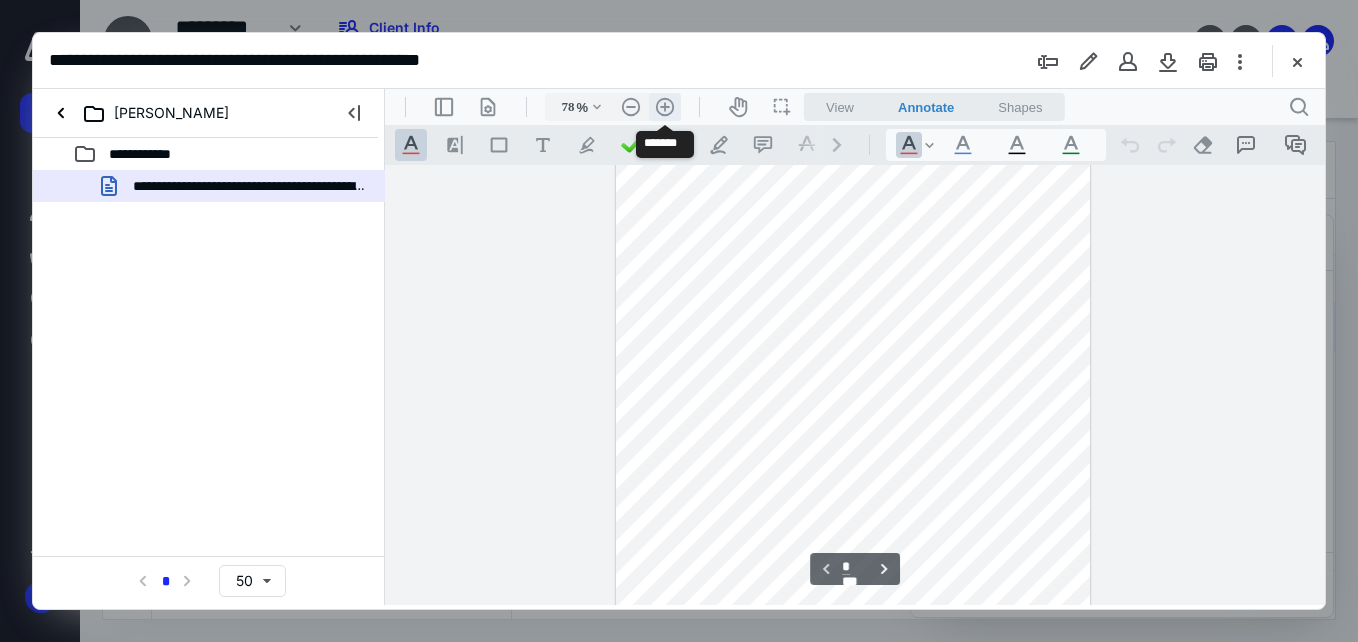 click on ".cls-1{fill:#abb0c4;} icon - header - zoom - in - line" at bounding box center (665, 107) 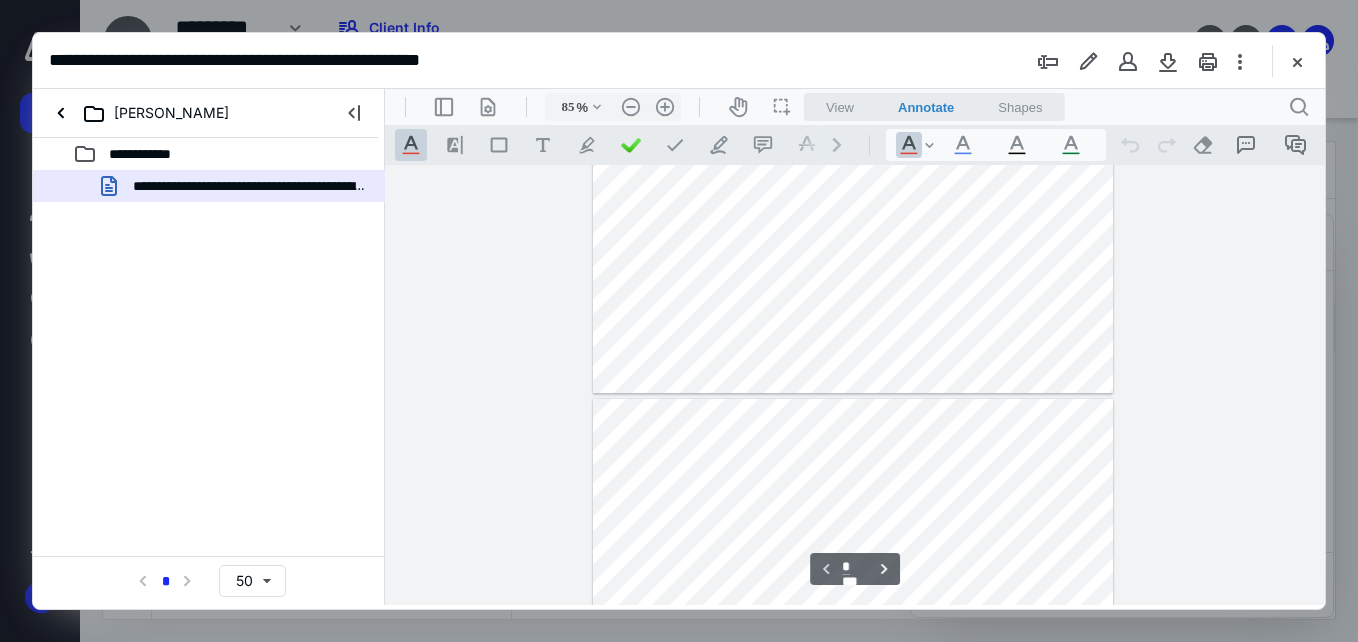 type on "*" 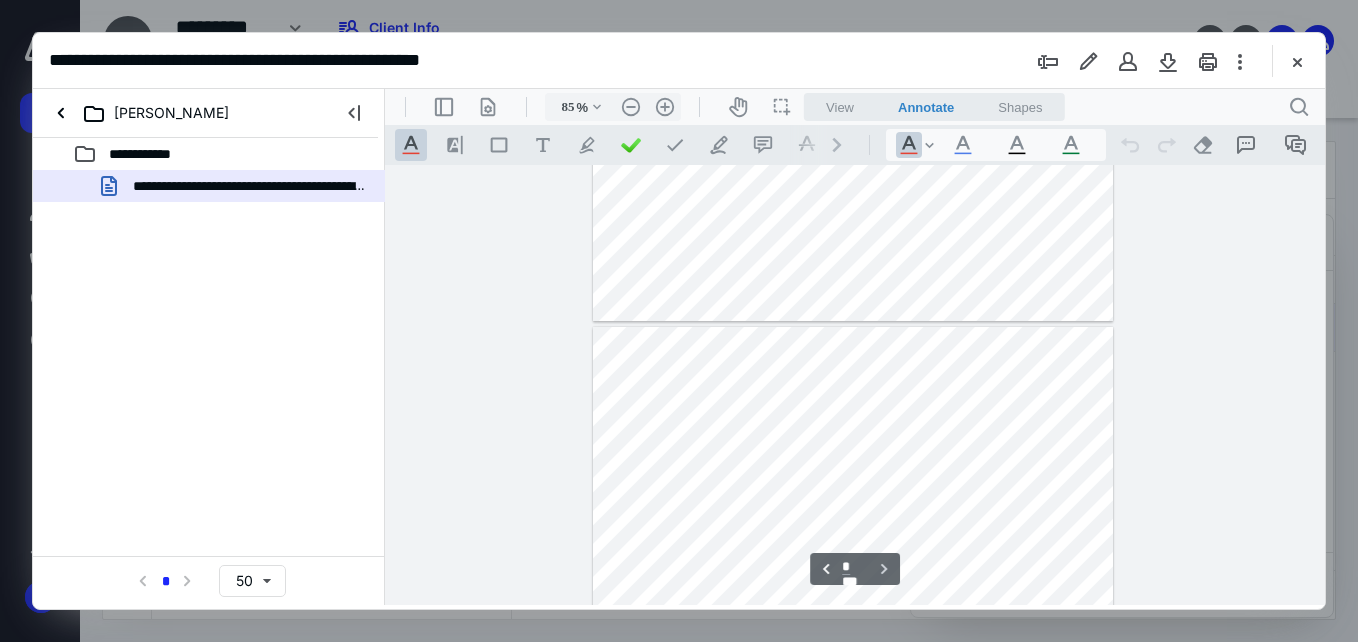 scroll, scrollTop: 600, scrollLeft: 0, axis: vertical 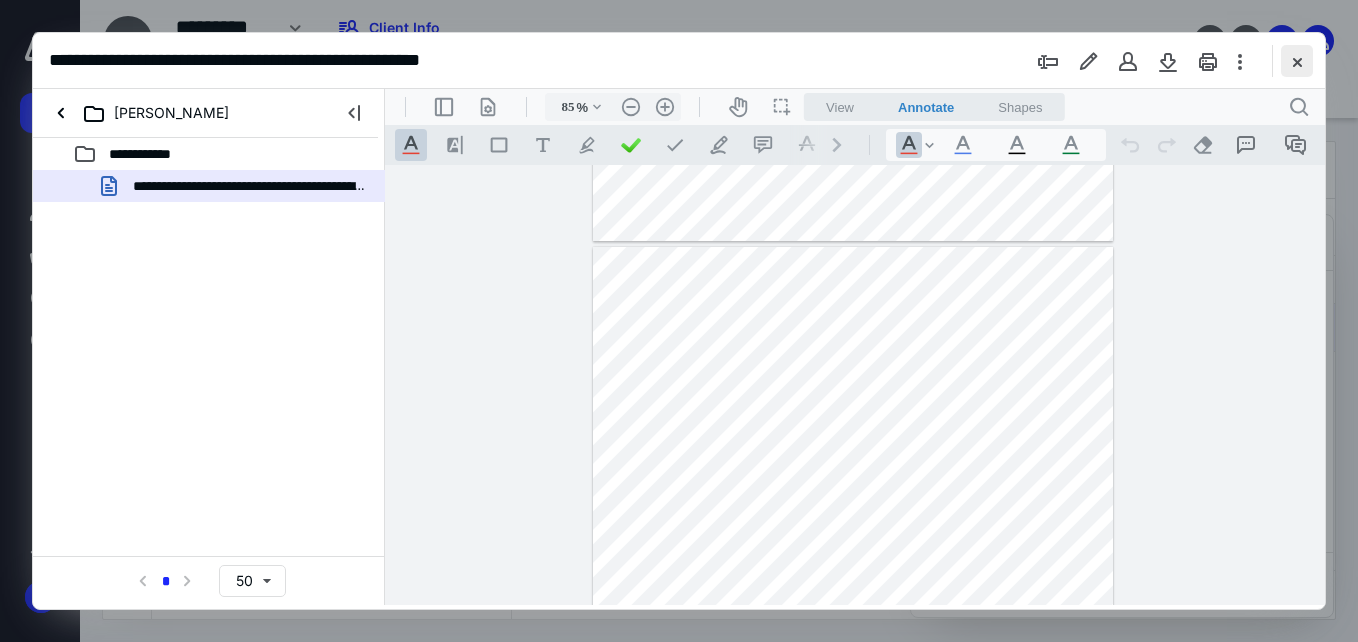 click at bounding box center [1297, 61] 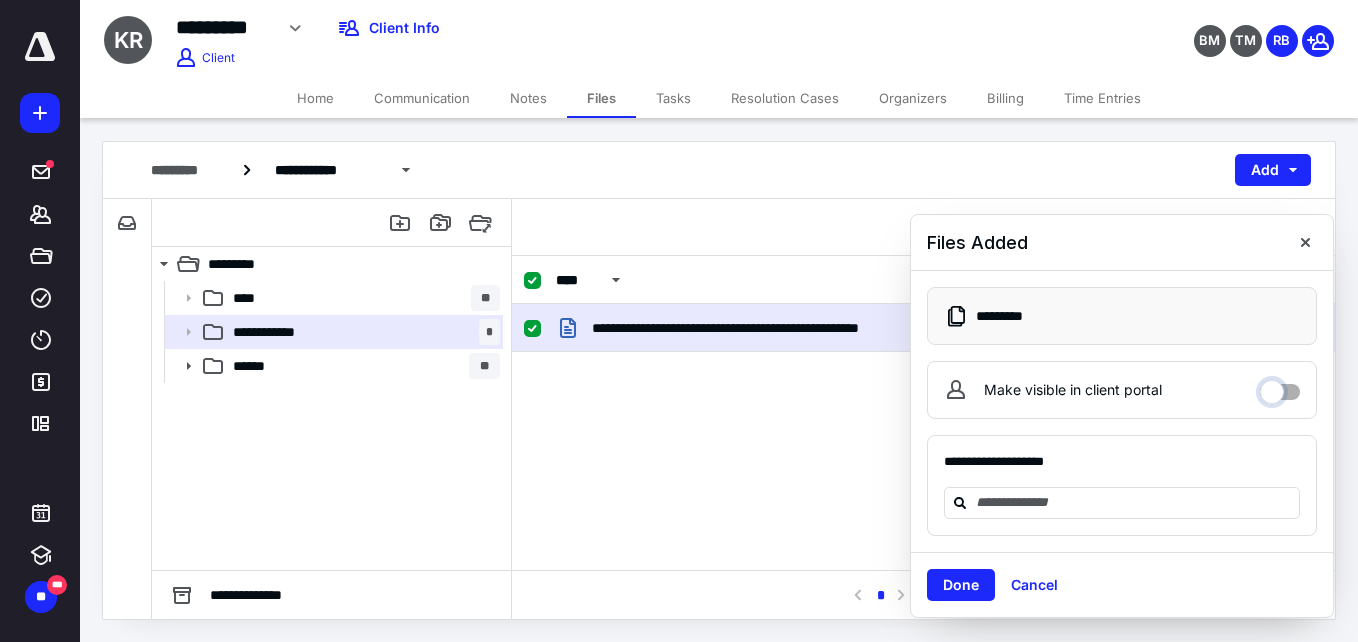 click on "Make visible in client portal" at bounding box center (1280, 387) 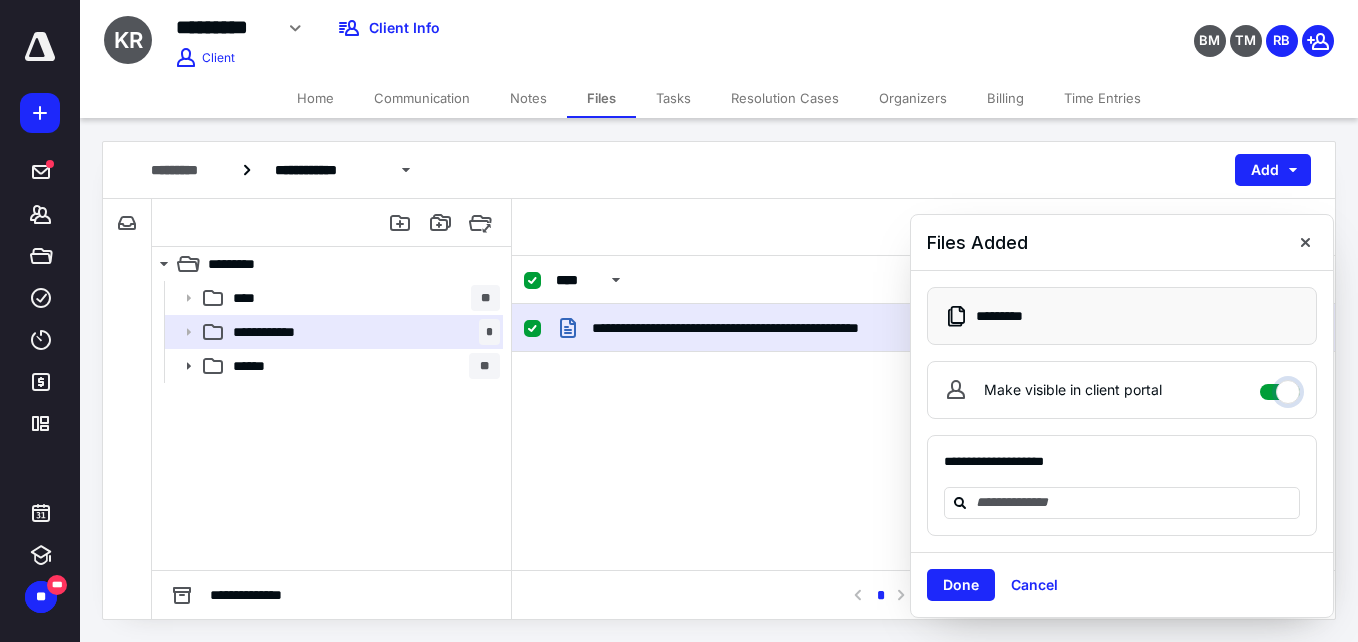 checkbox on "****" 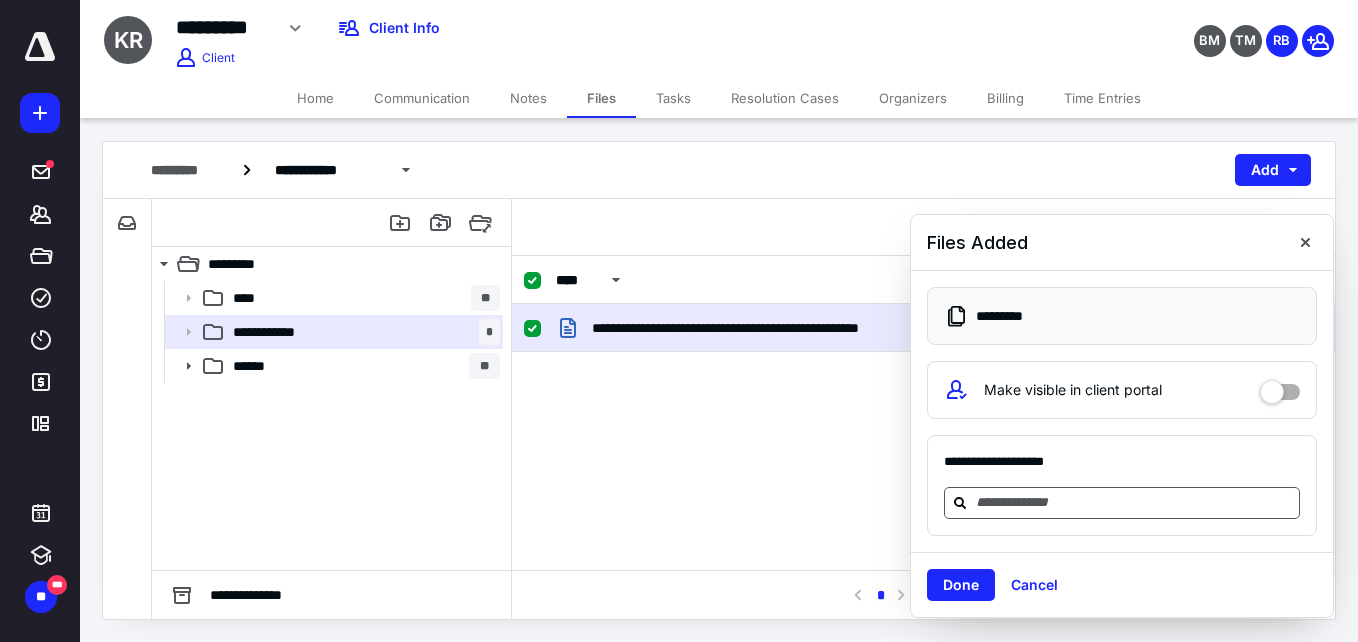 click at bounding box center [1134, 502] 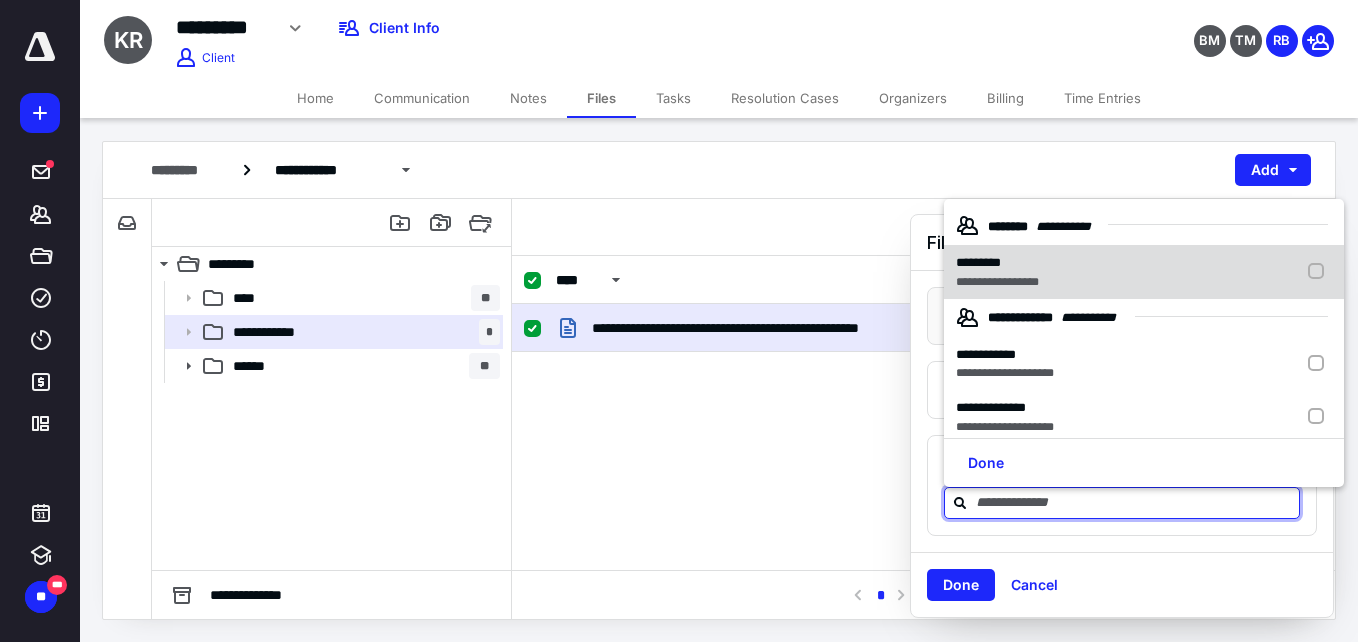 click at bounding box center [1320, 272] 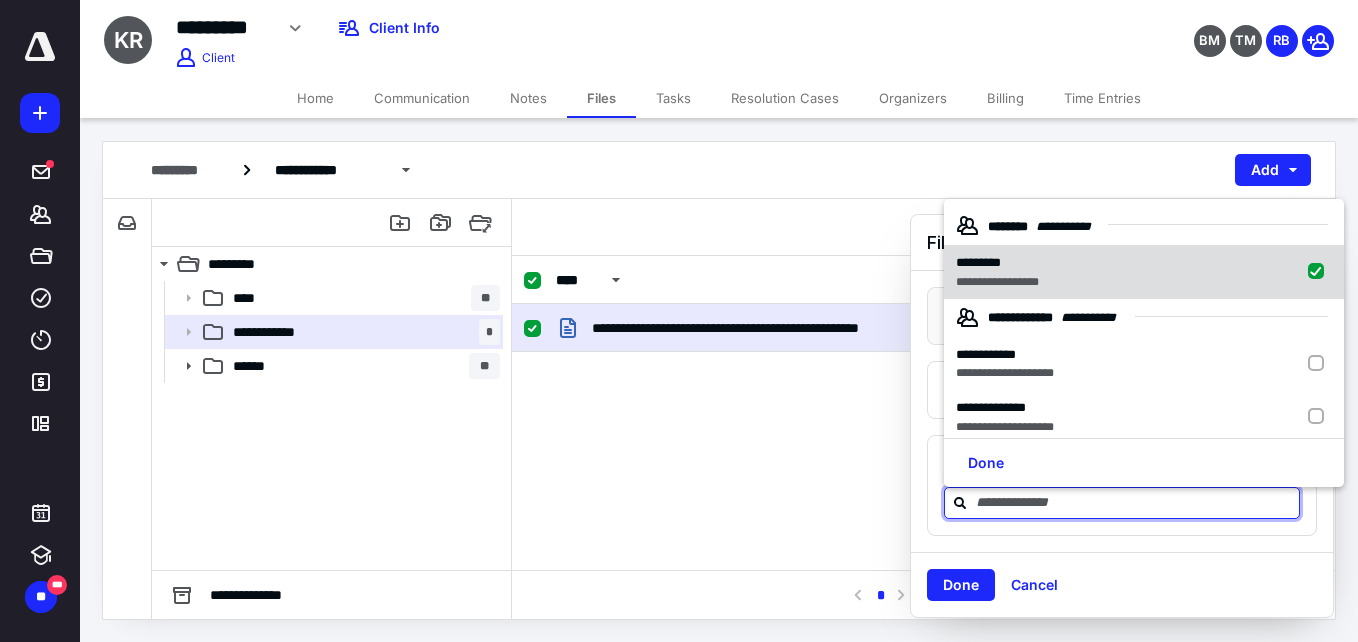 checkbox on "true" 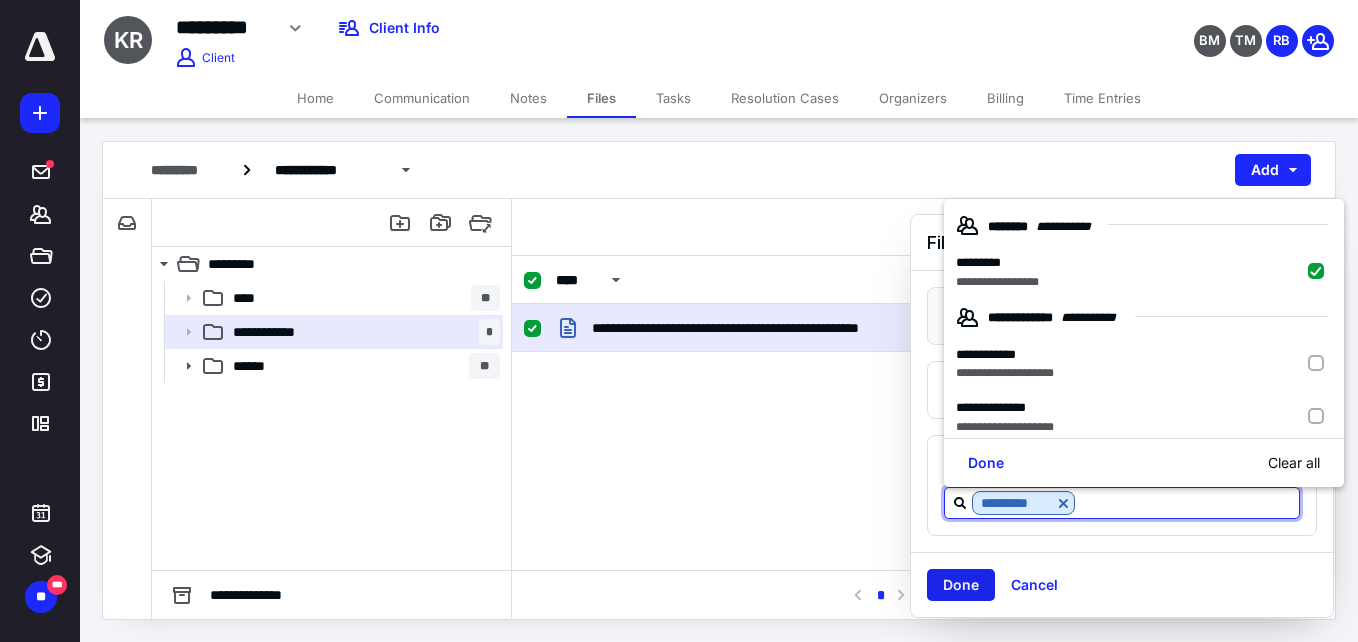 click on "Done" at bounding box center (961, 585) 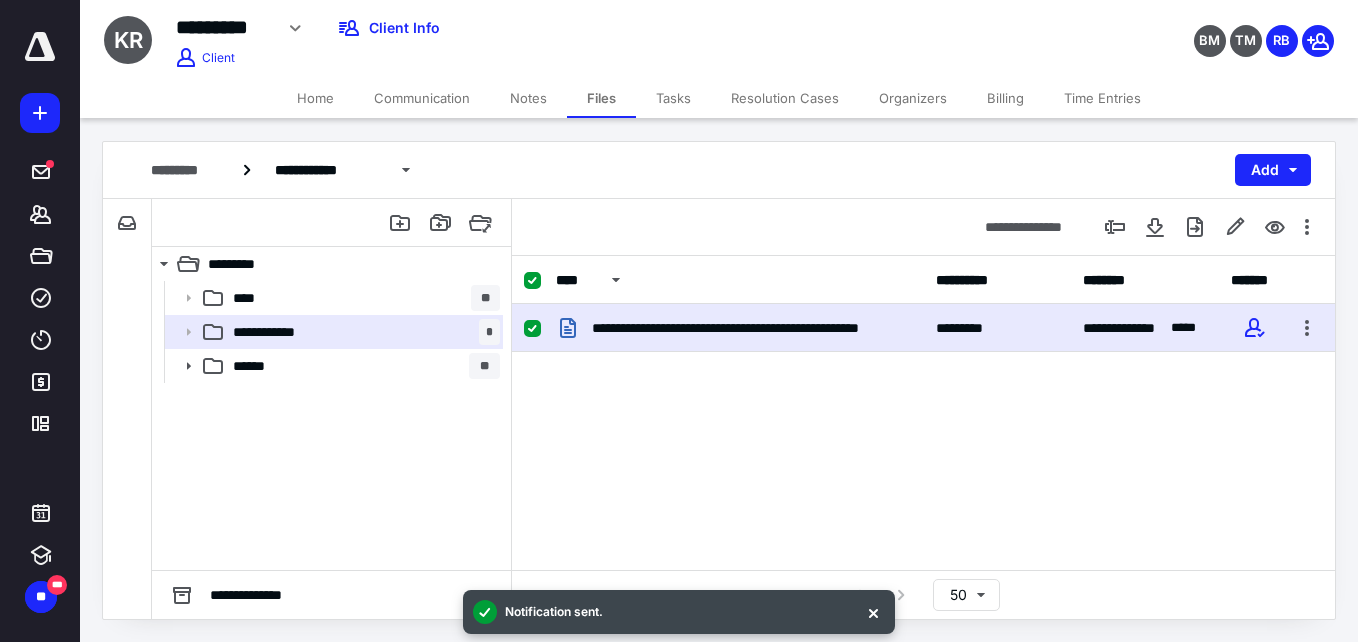 click on "Communication" at bounding box center (422, 98) 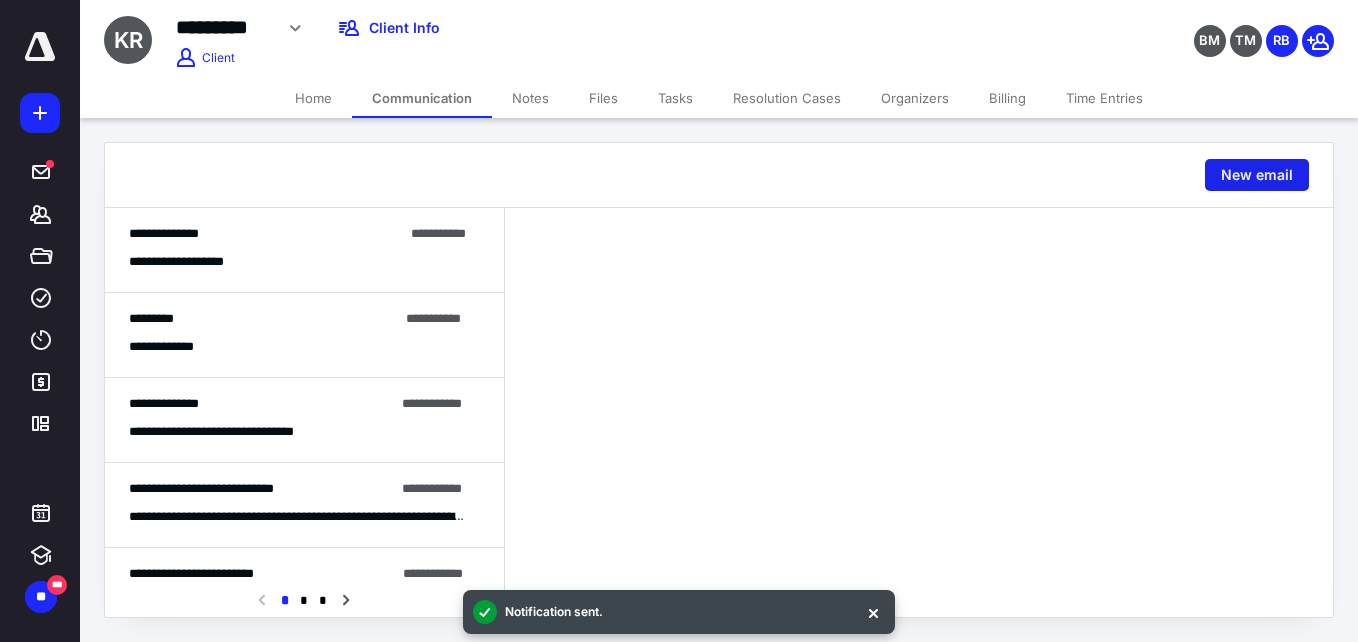 click on "New email" at bounding box center [1257, 175] 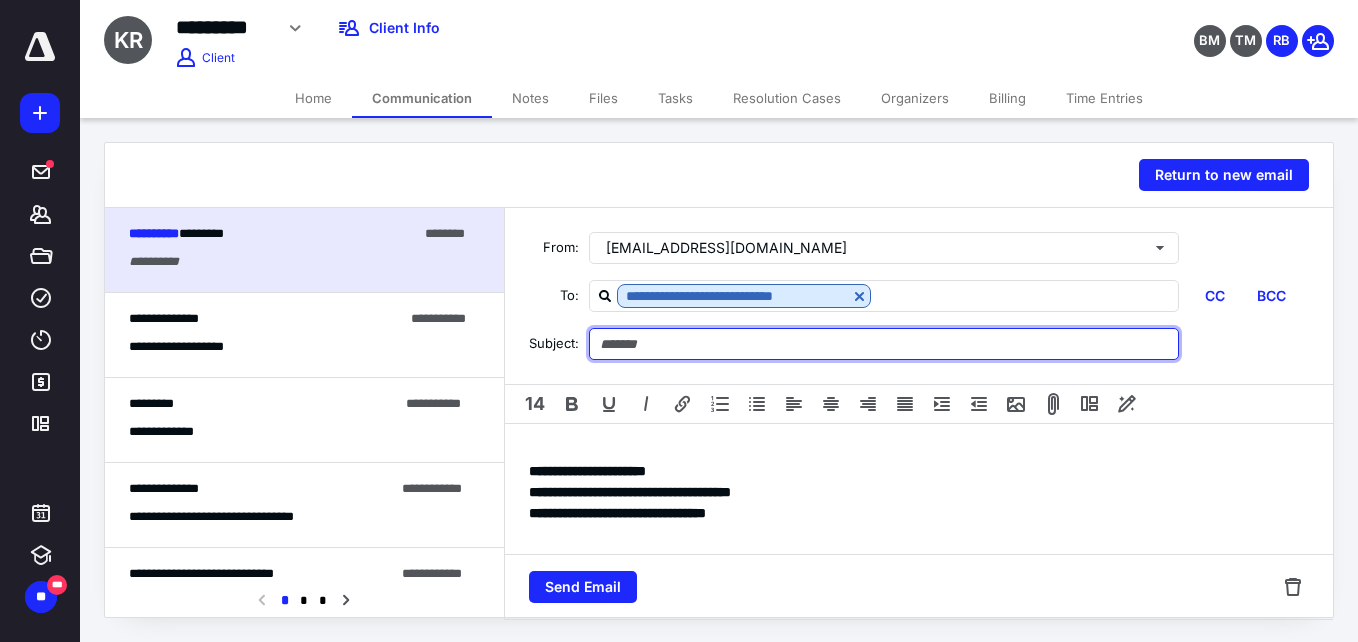 click at bounding box center (884, 344) 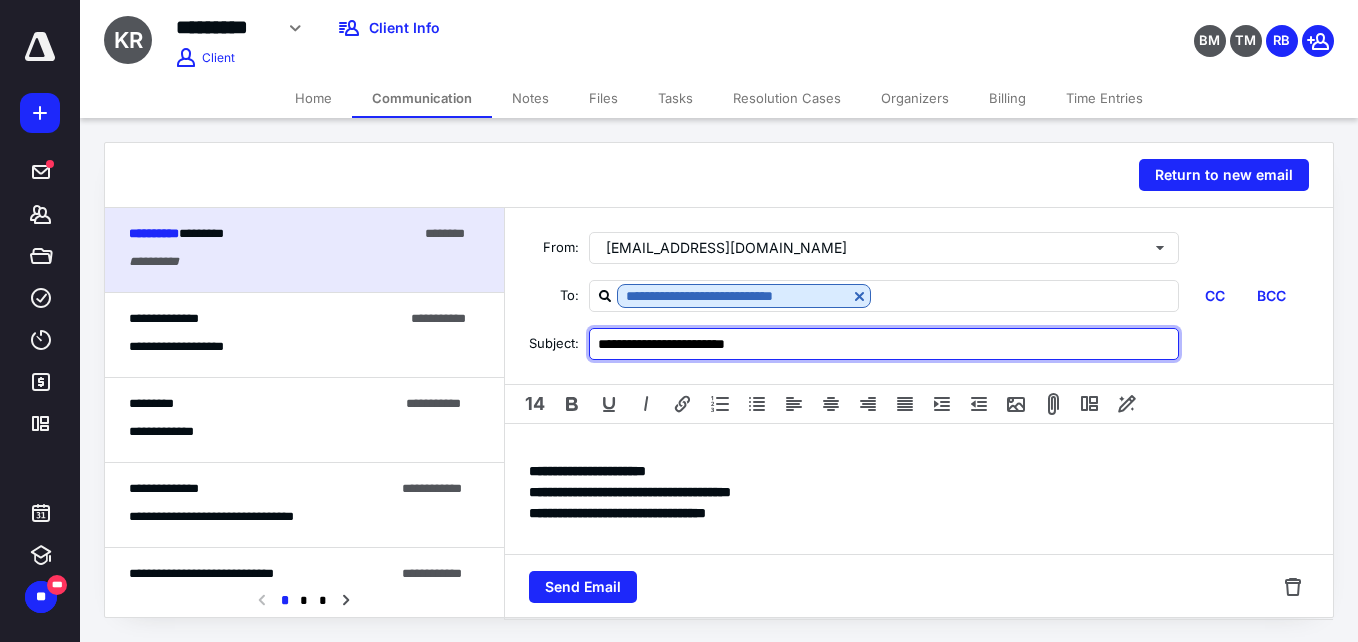 type on "**********" 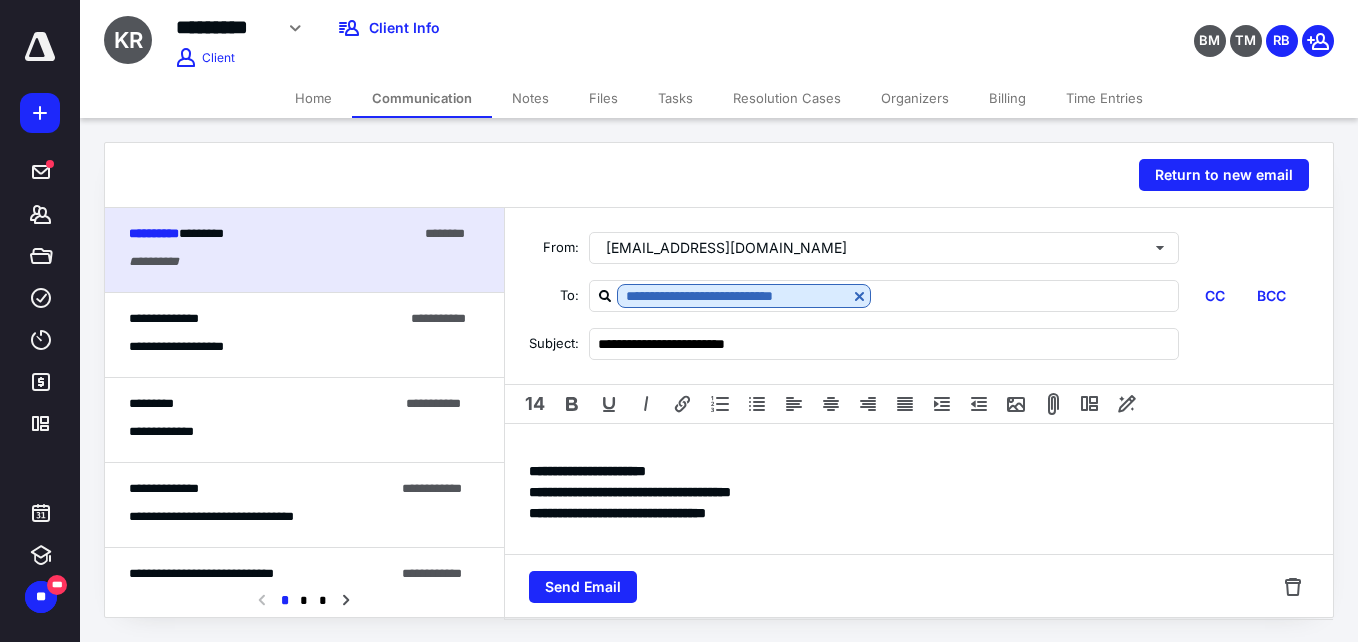 click on "**********" at bounding box center (919, 504) 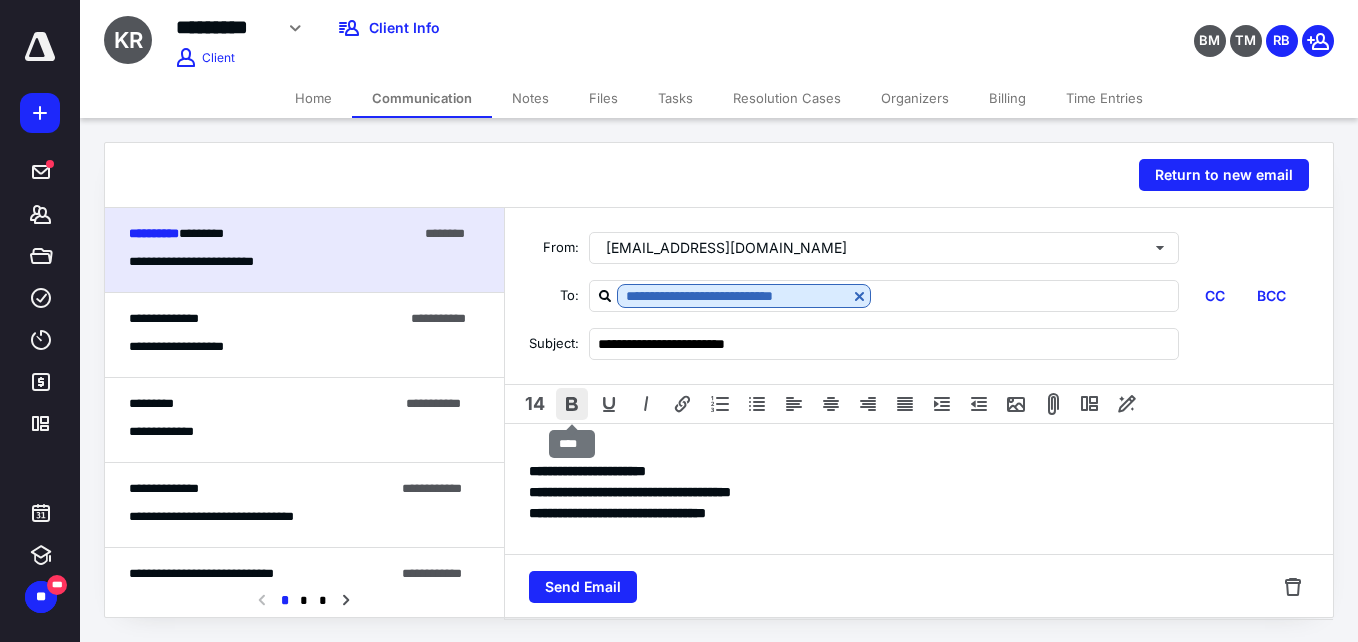 click at bounding box center (572, 404) 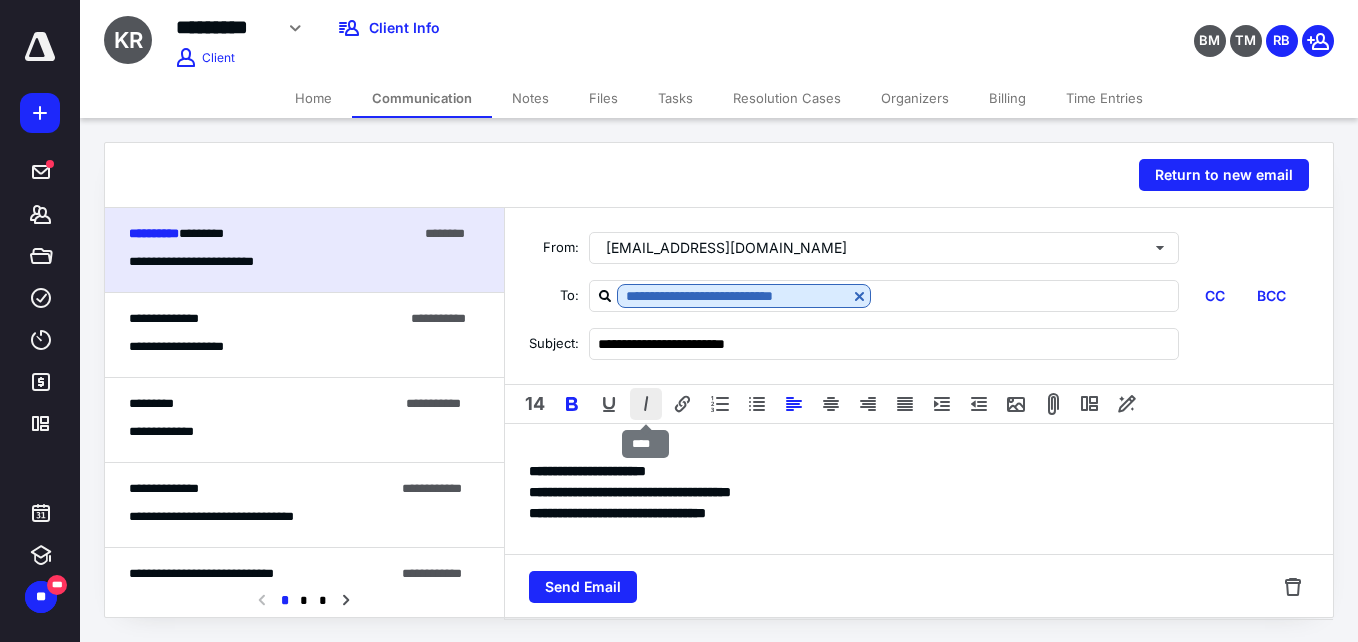 click at bounding box center [646, 404] 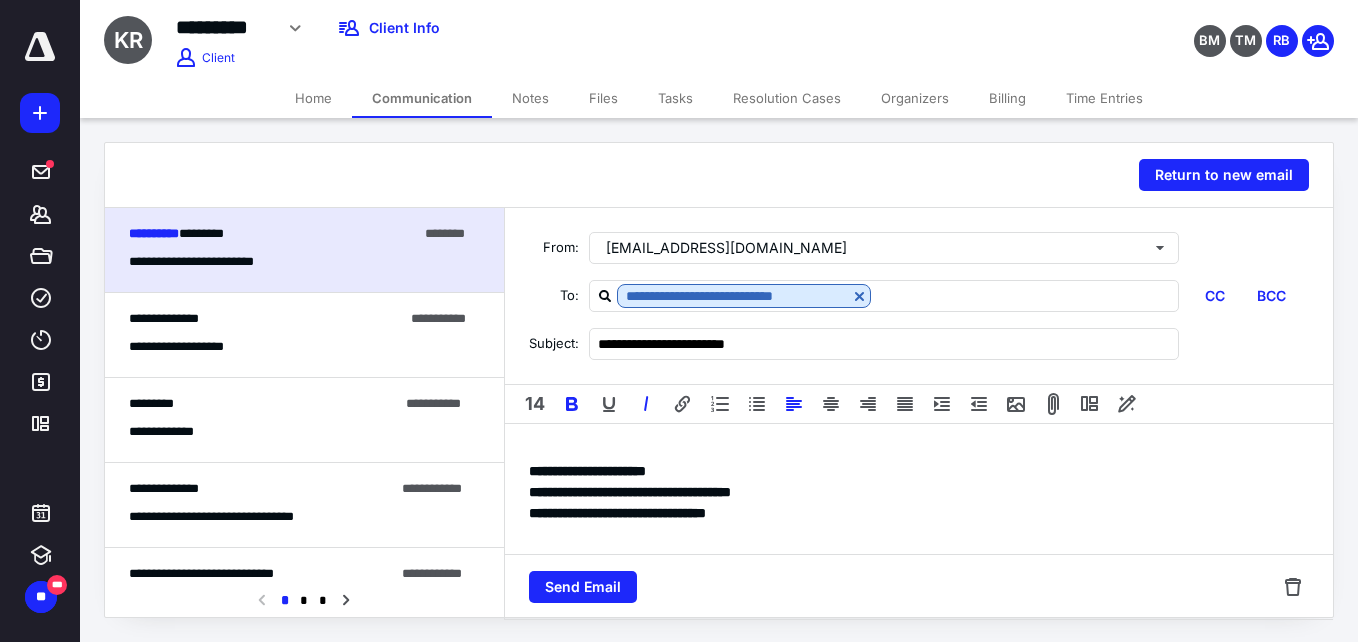 type 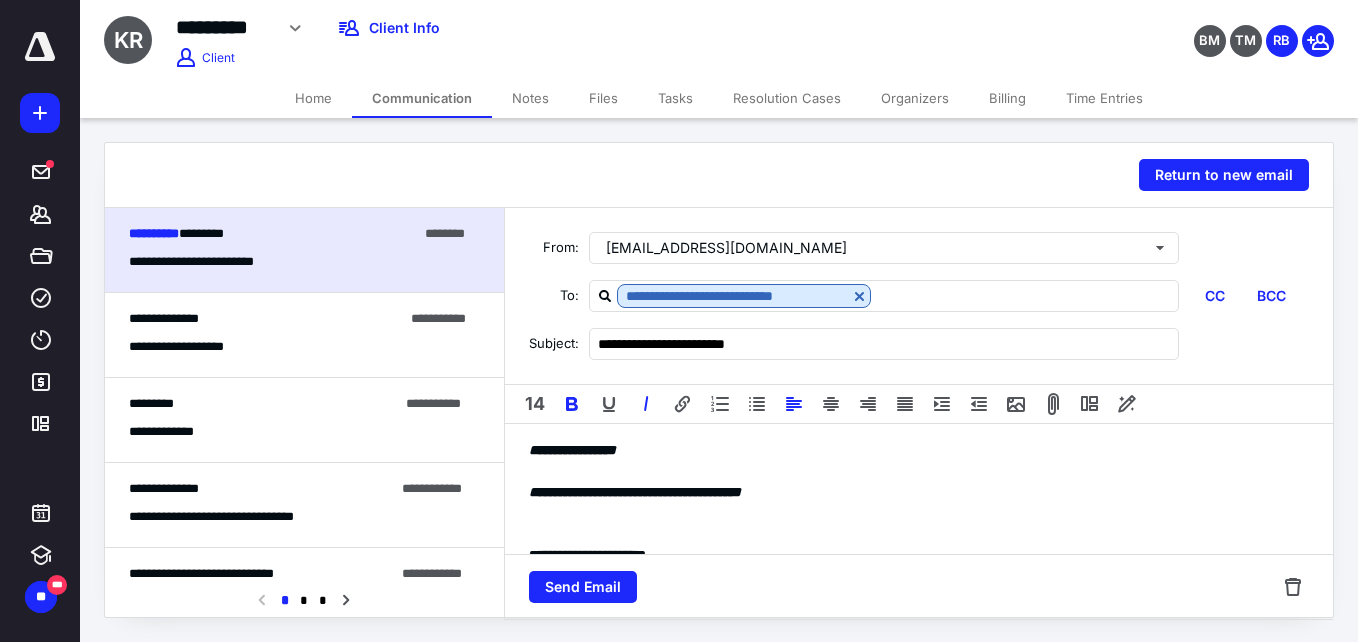 click on "**********" at bounding box center (919, 492) 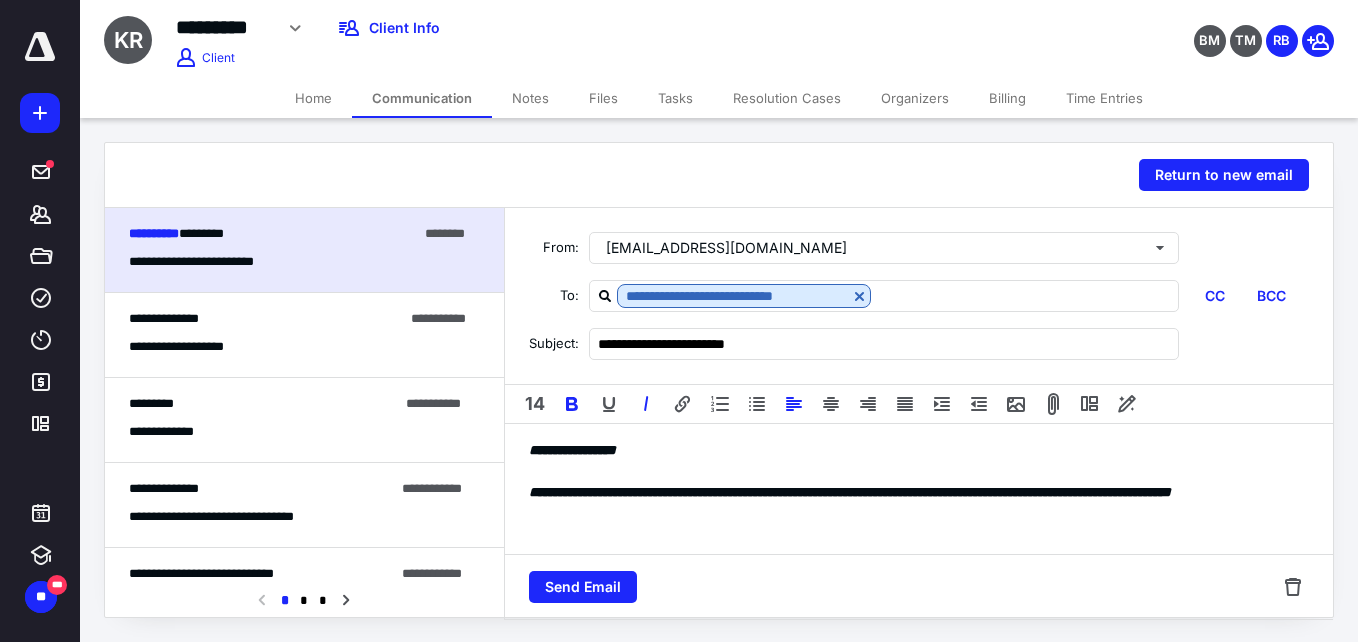 scroll, scrollTop: 10, scrollLeft: 0, axis: vertical 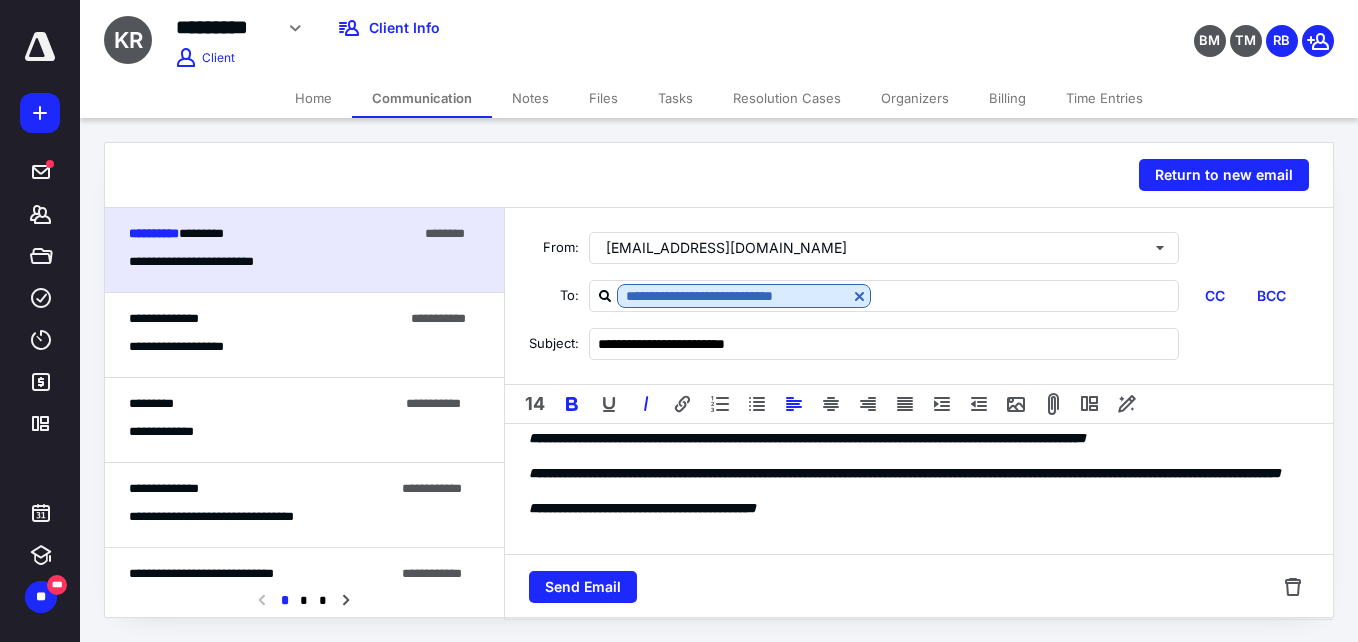 click on "**********" at bounding box center (914, 427) 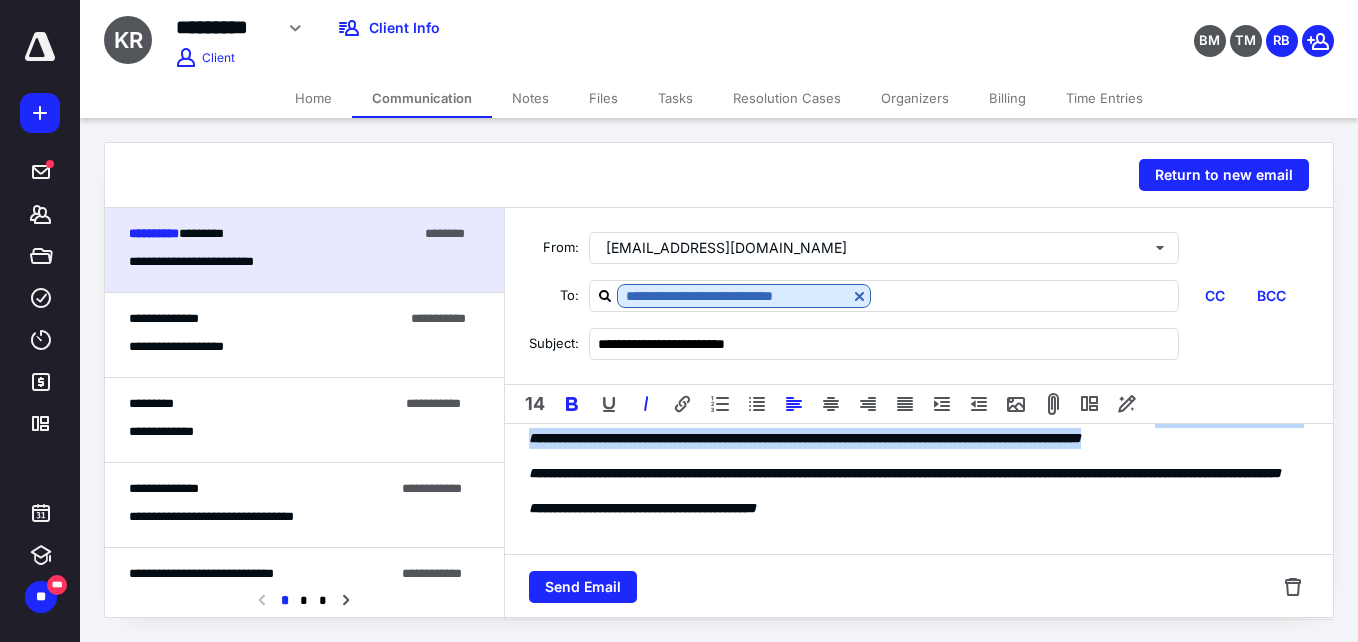 drag, startPoint x: 713, startPoint y: 457, endPoint x: 934, endPoint y: 472, distance: 221.50847 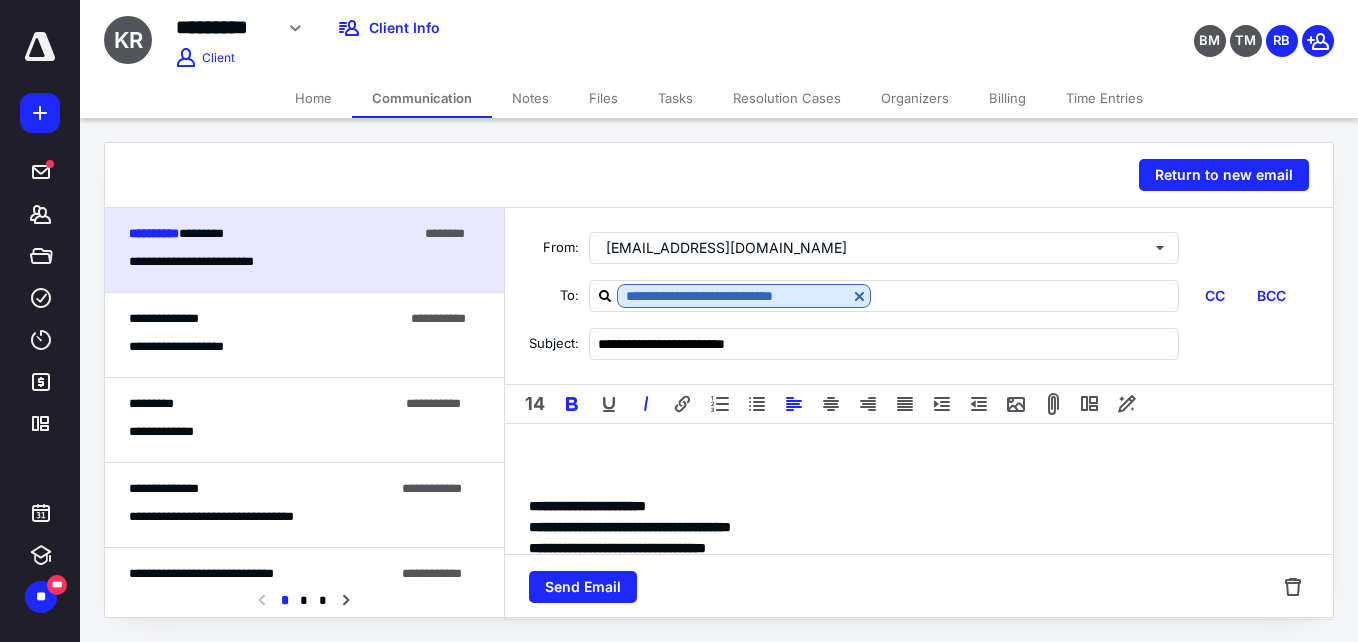 scroll, scrollTop: 294, scrollLeft: 0, axis: vertical 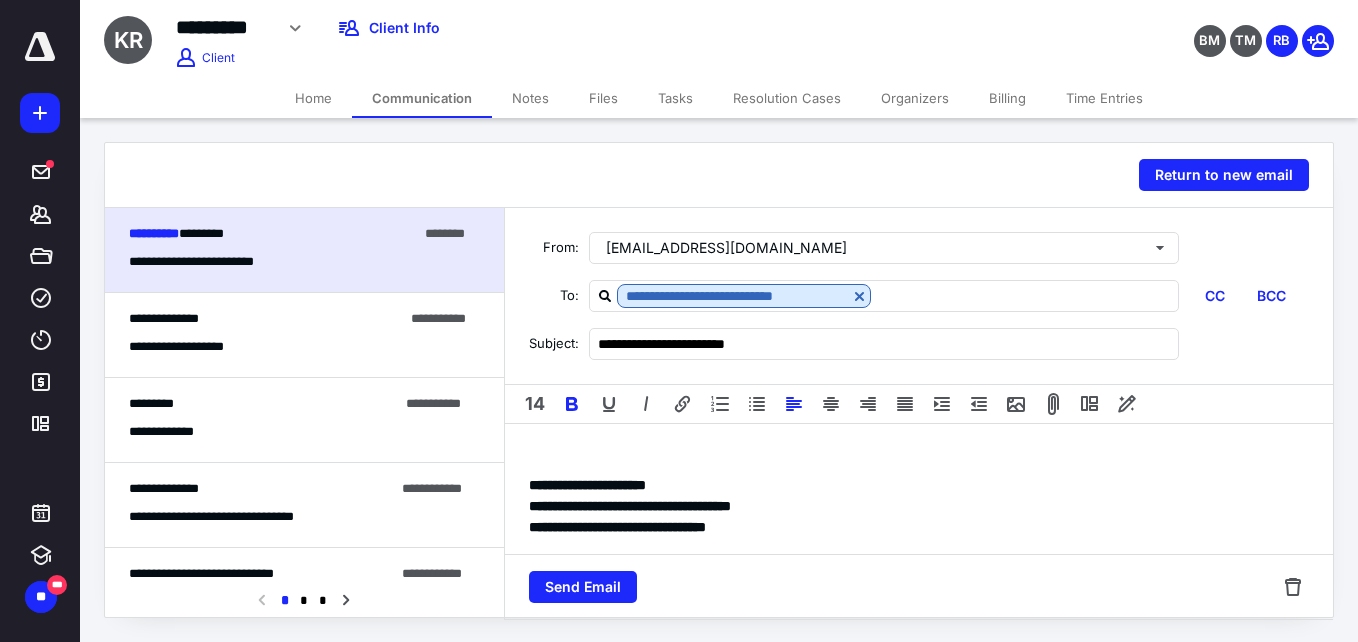 click on "**********" at bounding box center (587, 485) 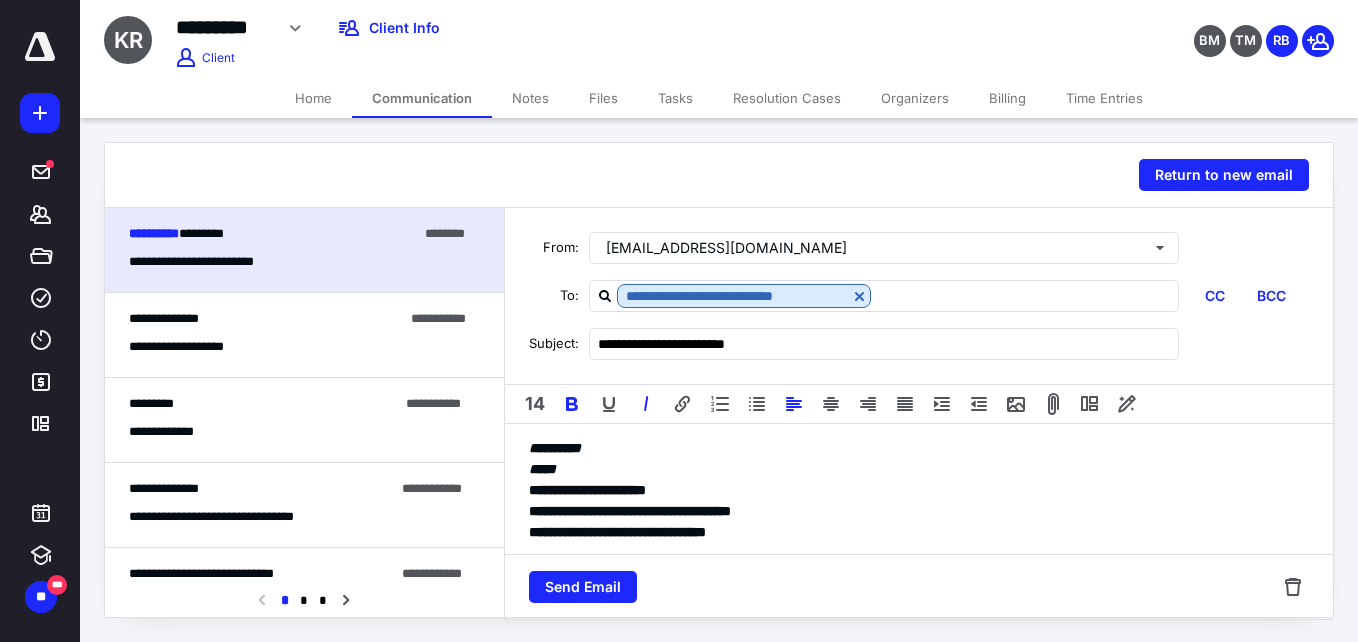 scroll, scrollTop: 294, scrollLeft: 0, axis: vertical 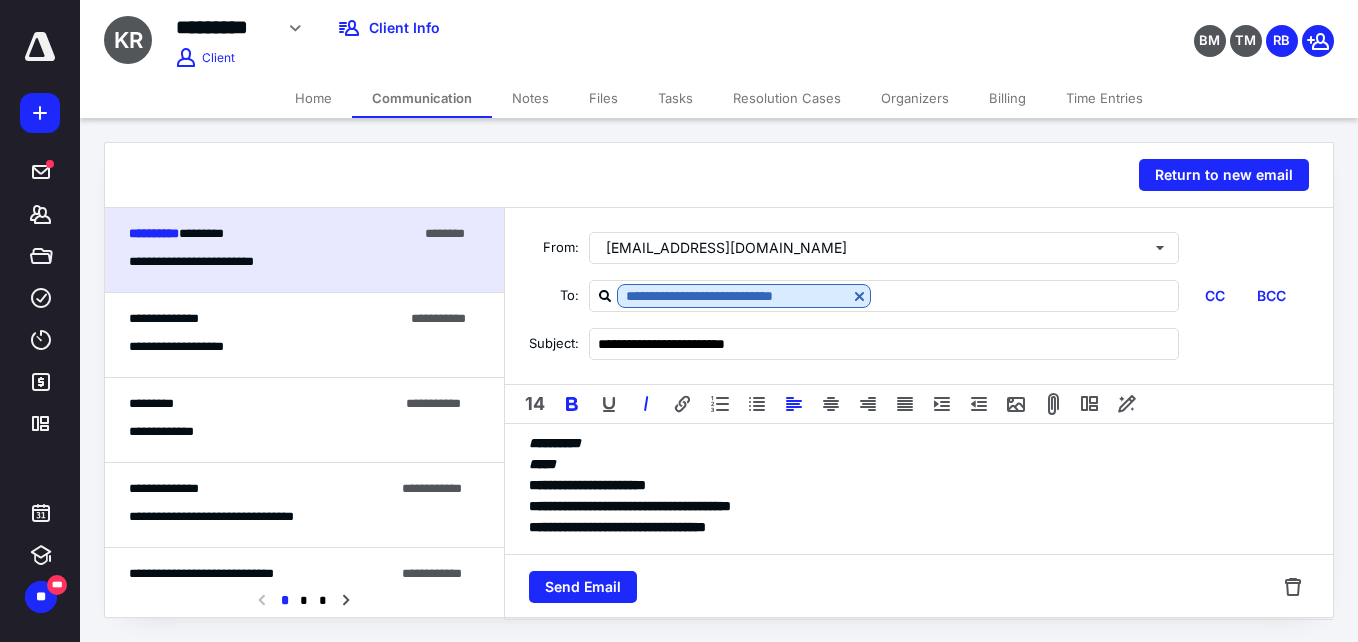click on "**********" at bounding box center (555, 443) 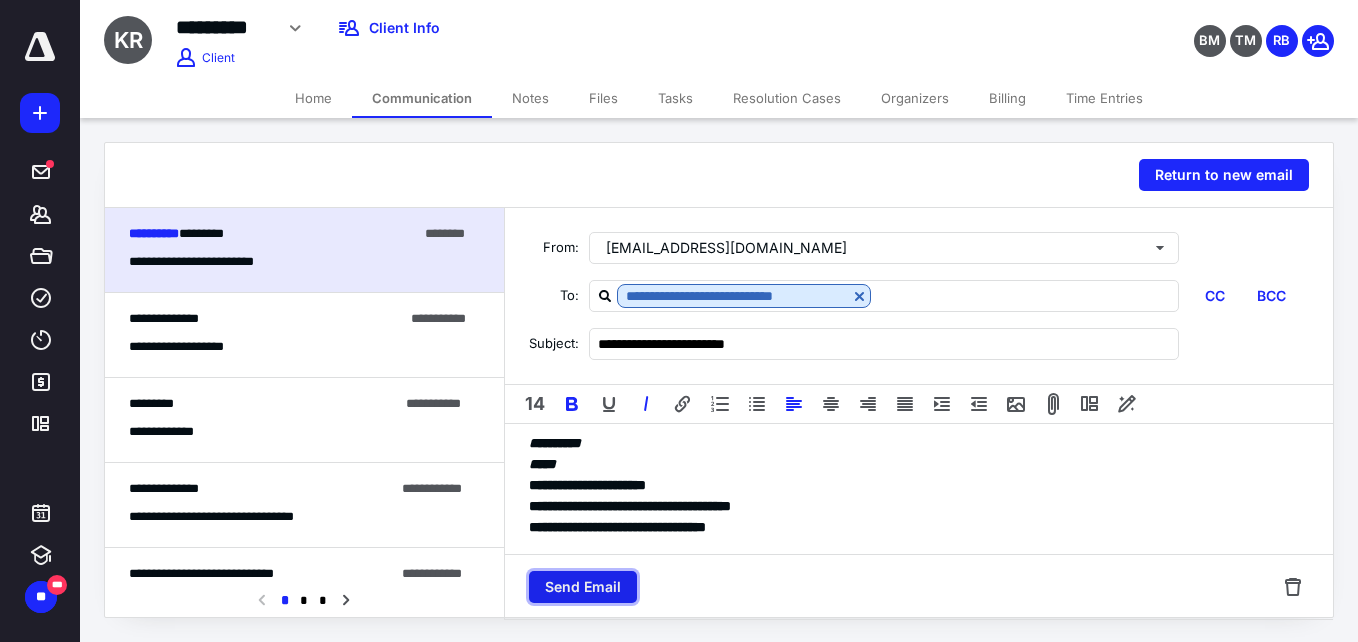 click on "Send Email" at bounding box center [583, 587] 